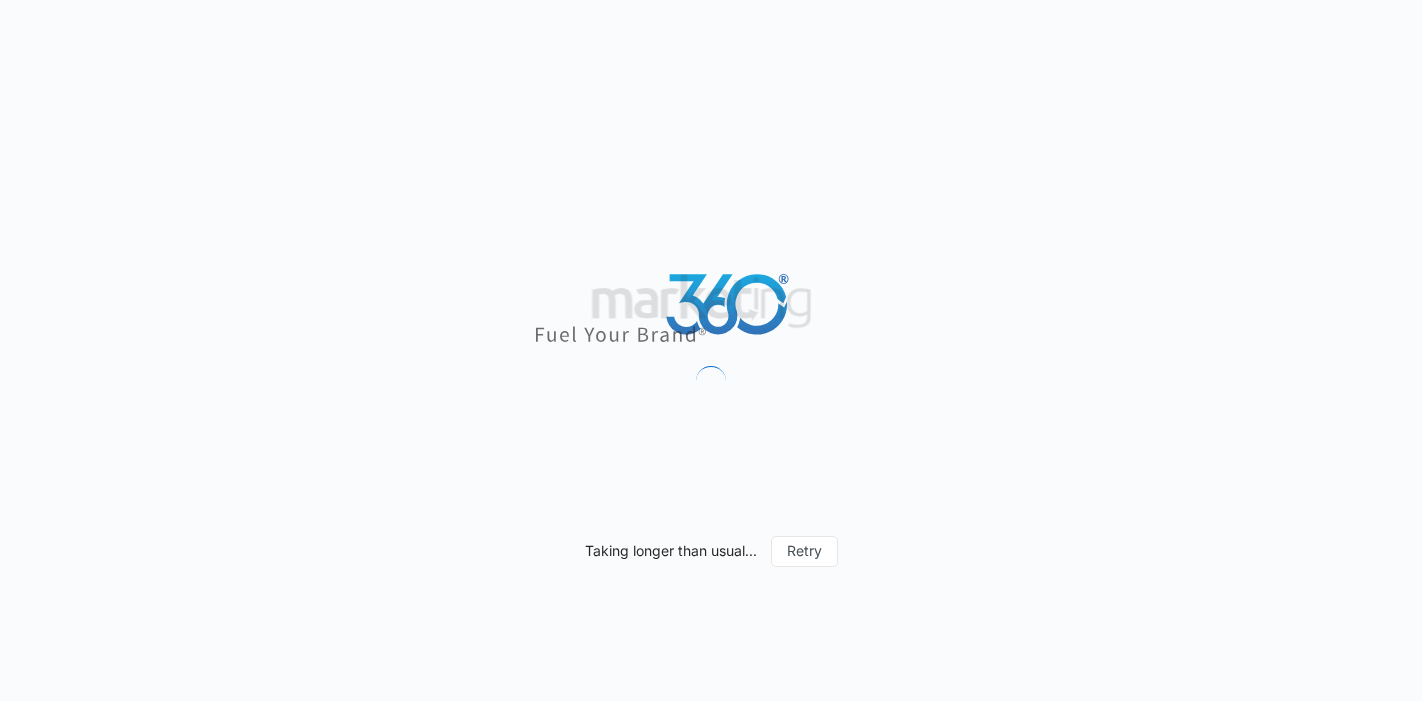 scroll, scrollTop: 0, scrollLeft: 0, axis: both 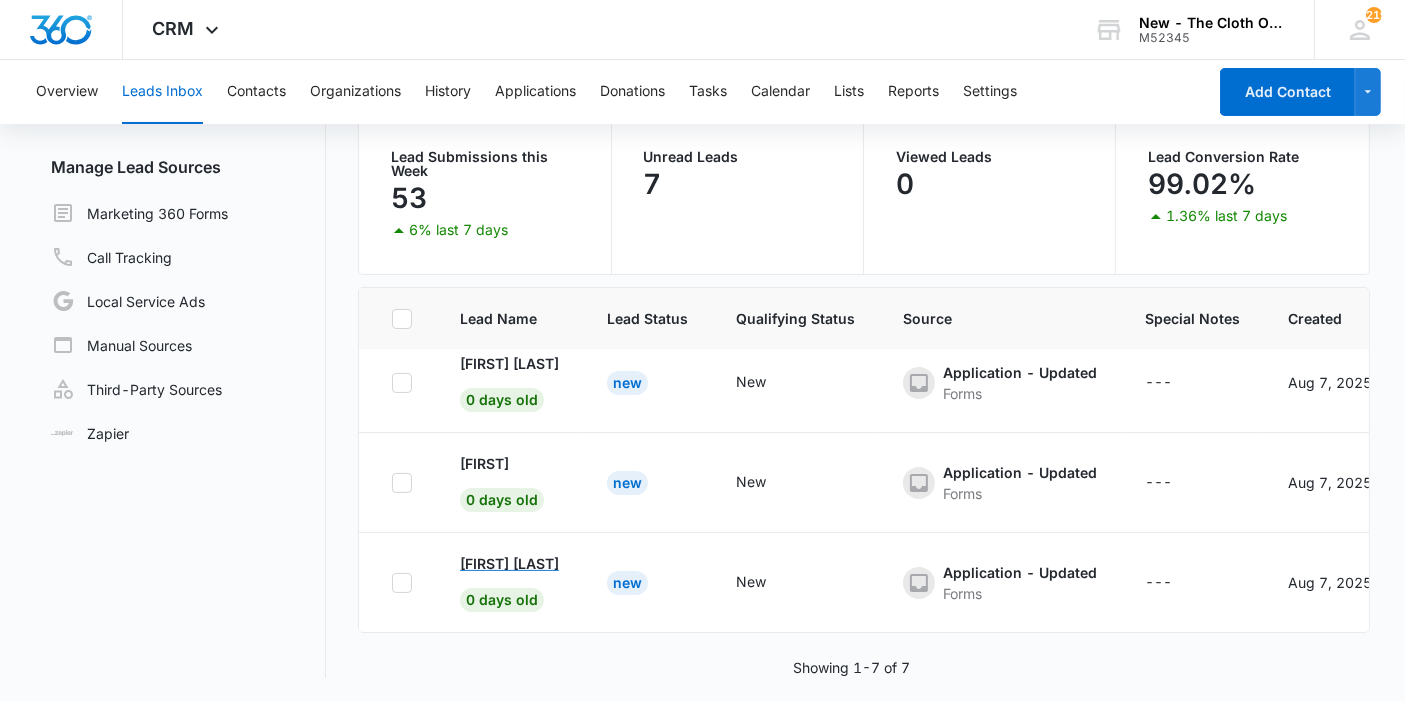 click on "[FIRST] [LAST]" at bounding box center [509, 563] 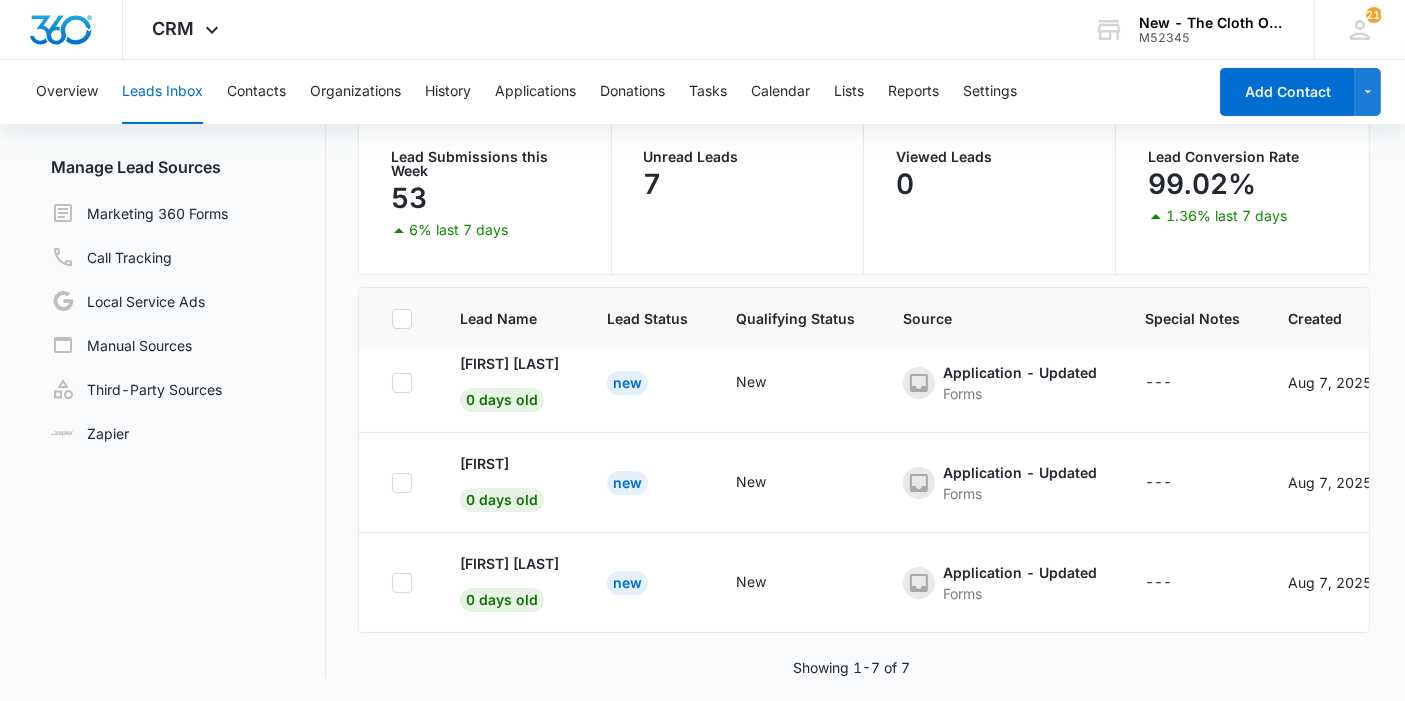 scroll, scrollTop: 0, scrollLeft: 0, axis: both 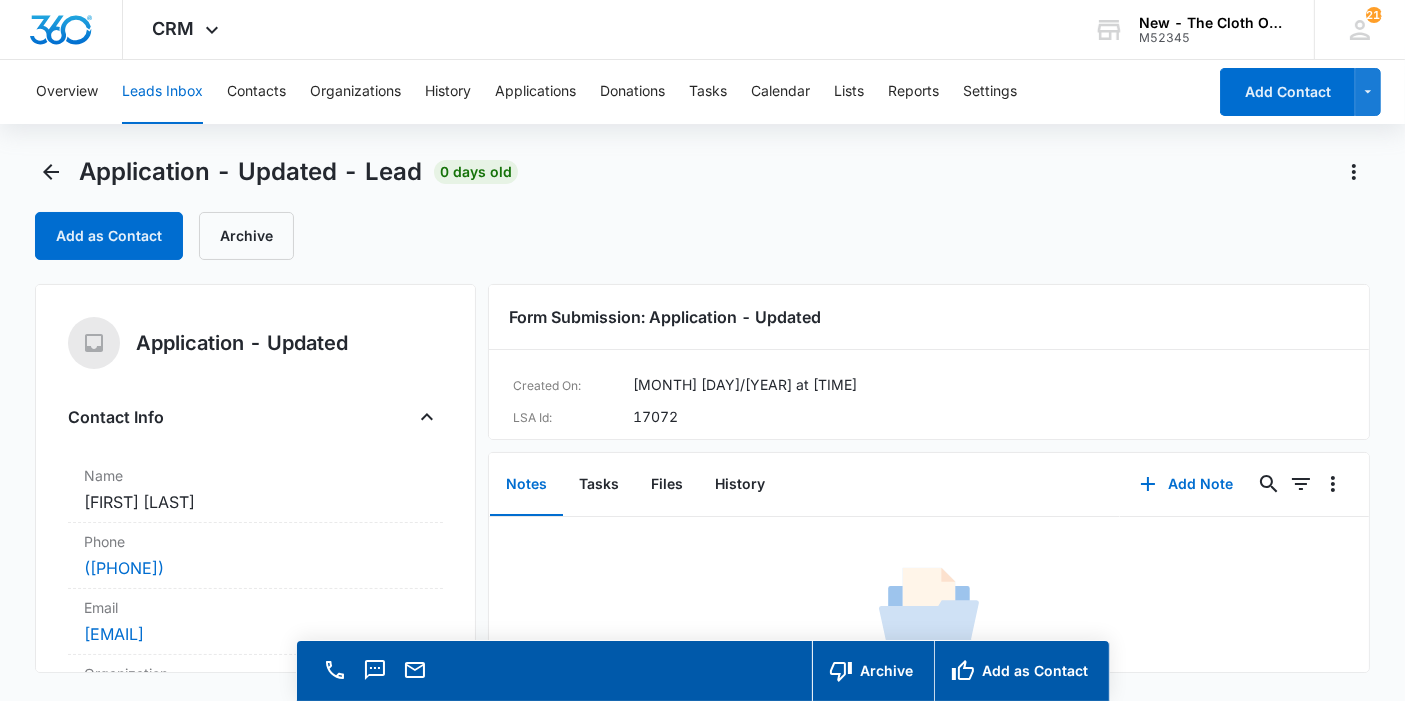 copy on "[FIRST] [LAST]" 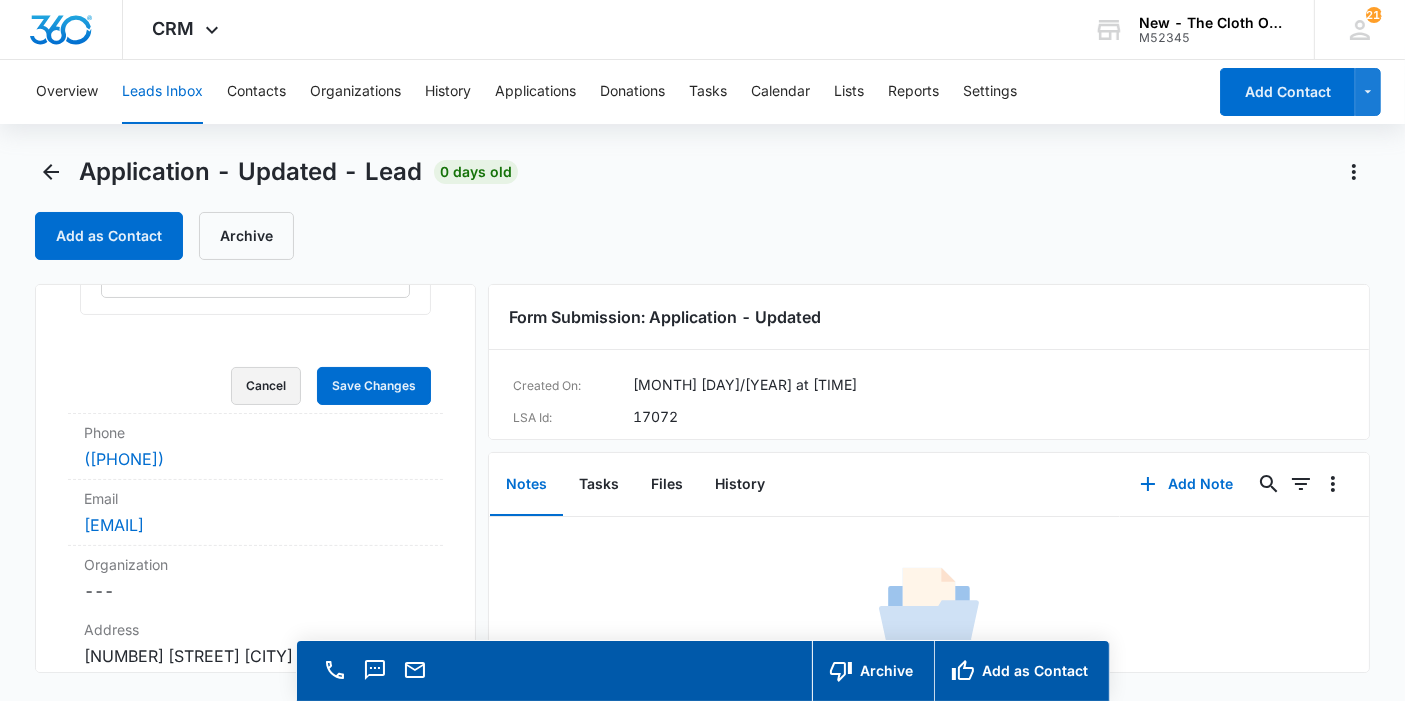 click on "Cancel" at bounding box center (266, 386) 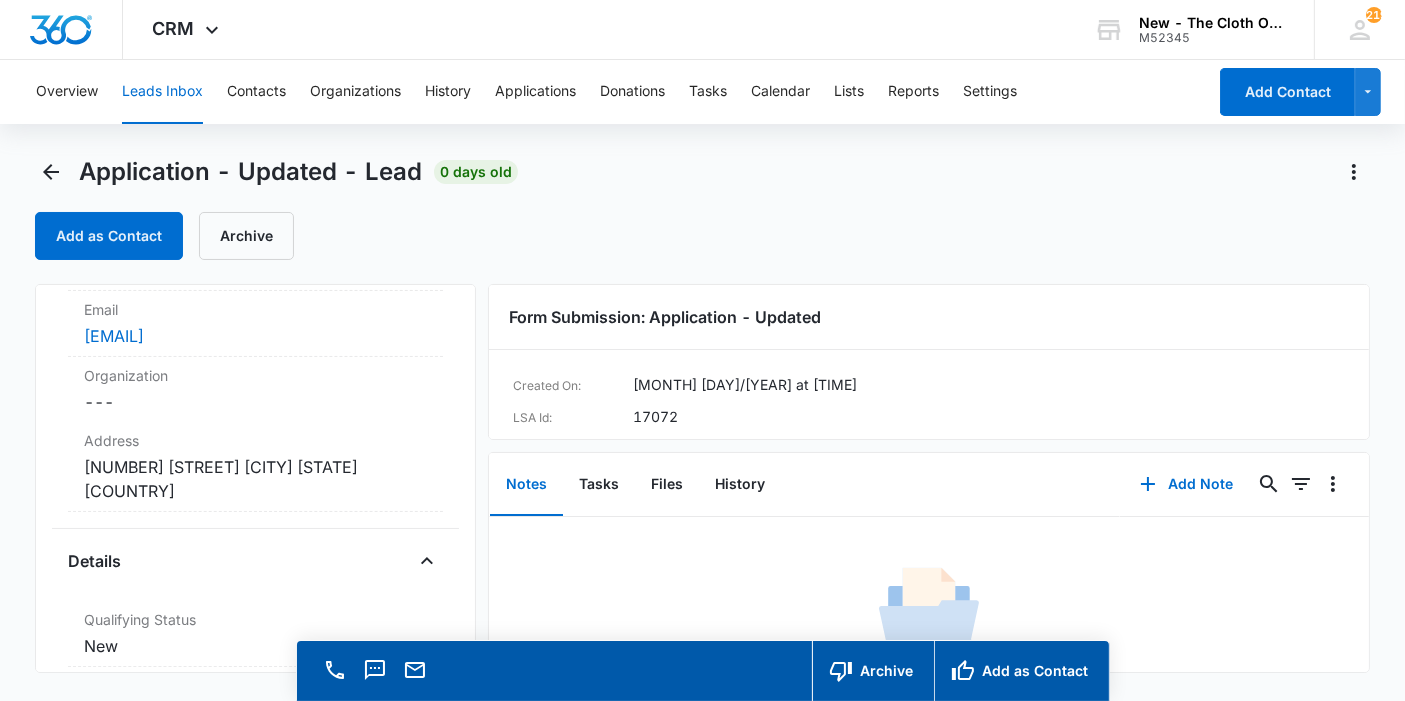 scroll, scrollTop: 297, scrollLeft: 0, axis: vertical 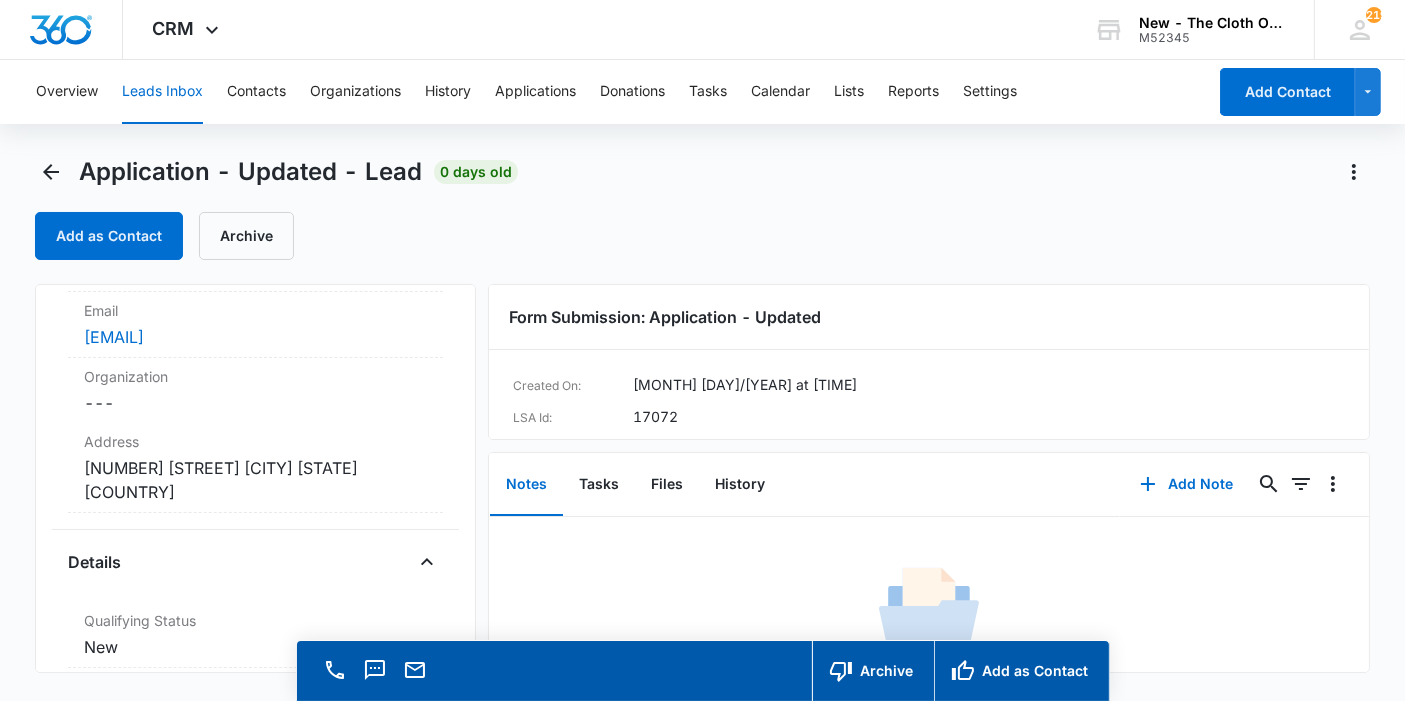 click on "Cancel Save Changes [NUMBER] [STREET] [CITY] [STATE] [COUNTRY]" at bounding box center [255, 480] 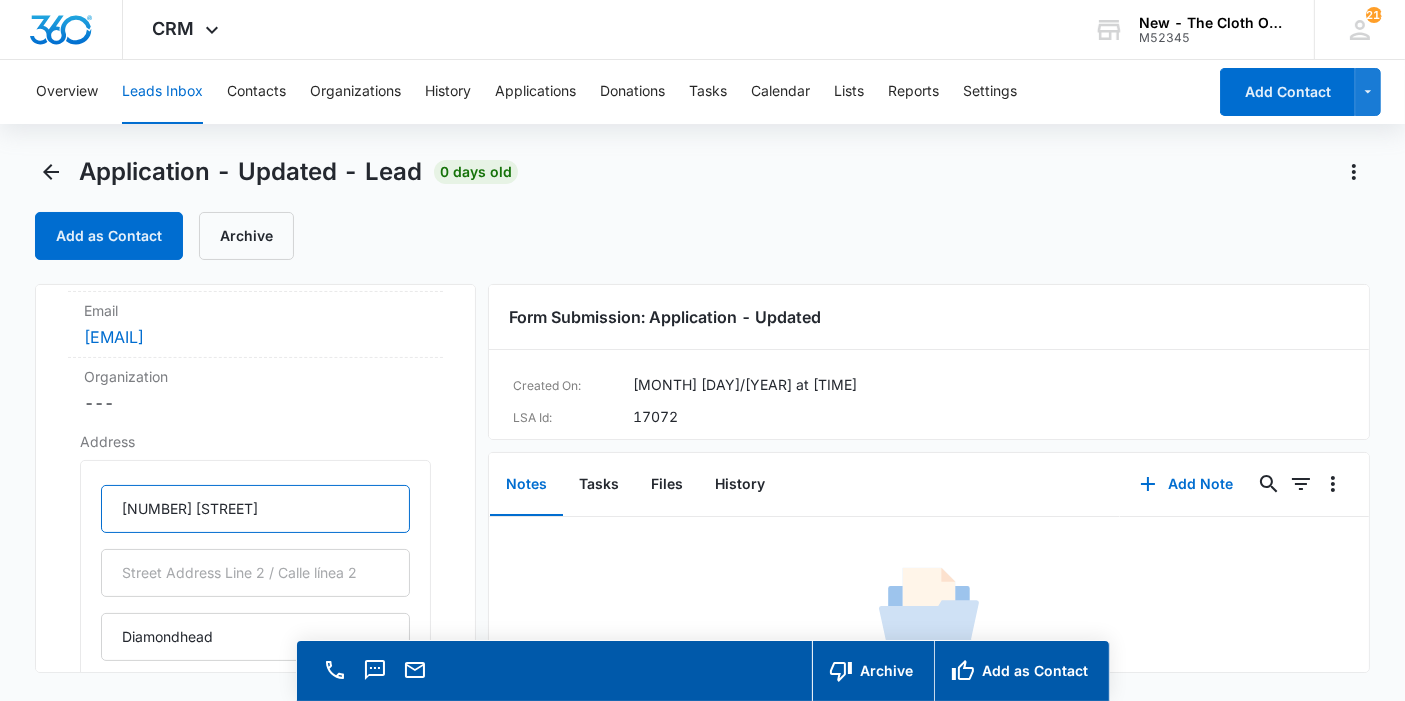 click on "[NUMBER] [STREET]" at bounding box center (255, 509) 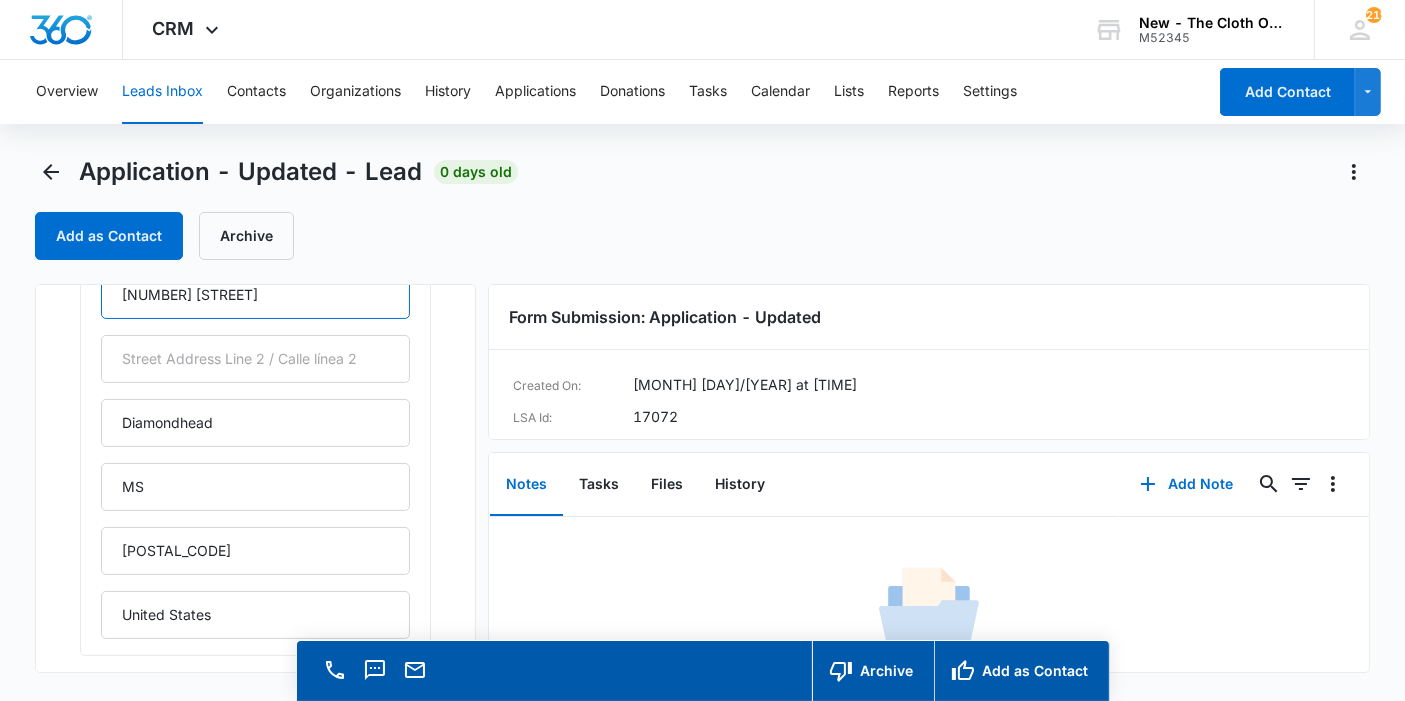 scroll, scrollTop: 519, scrollLeft: 0, axis: vertical 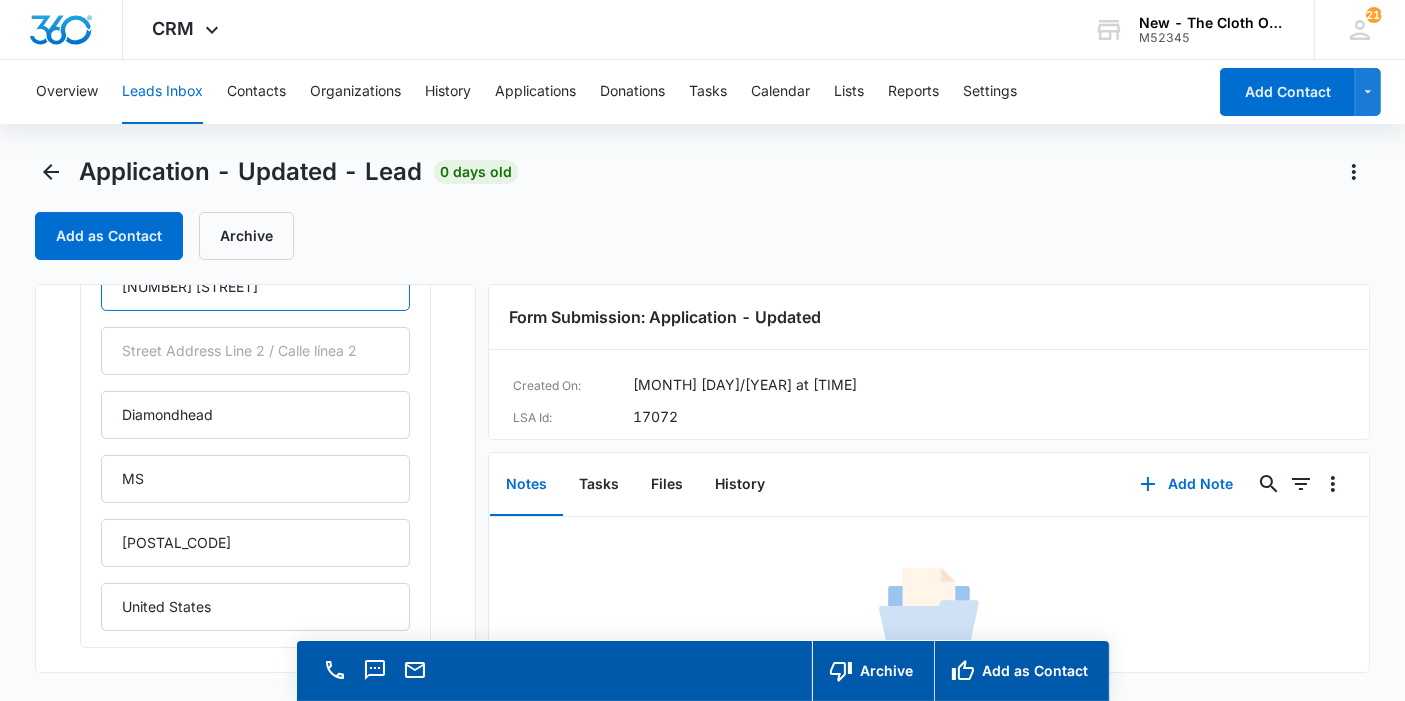 type on "[NUMBER] [STREET]" 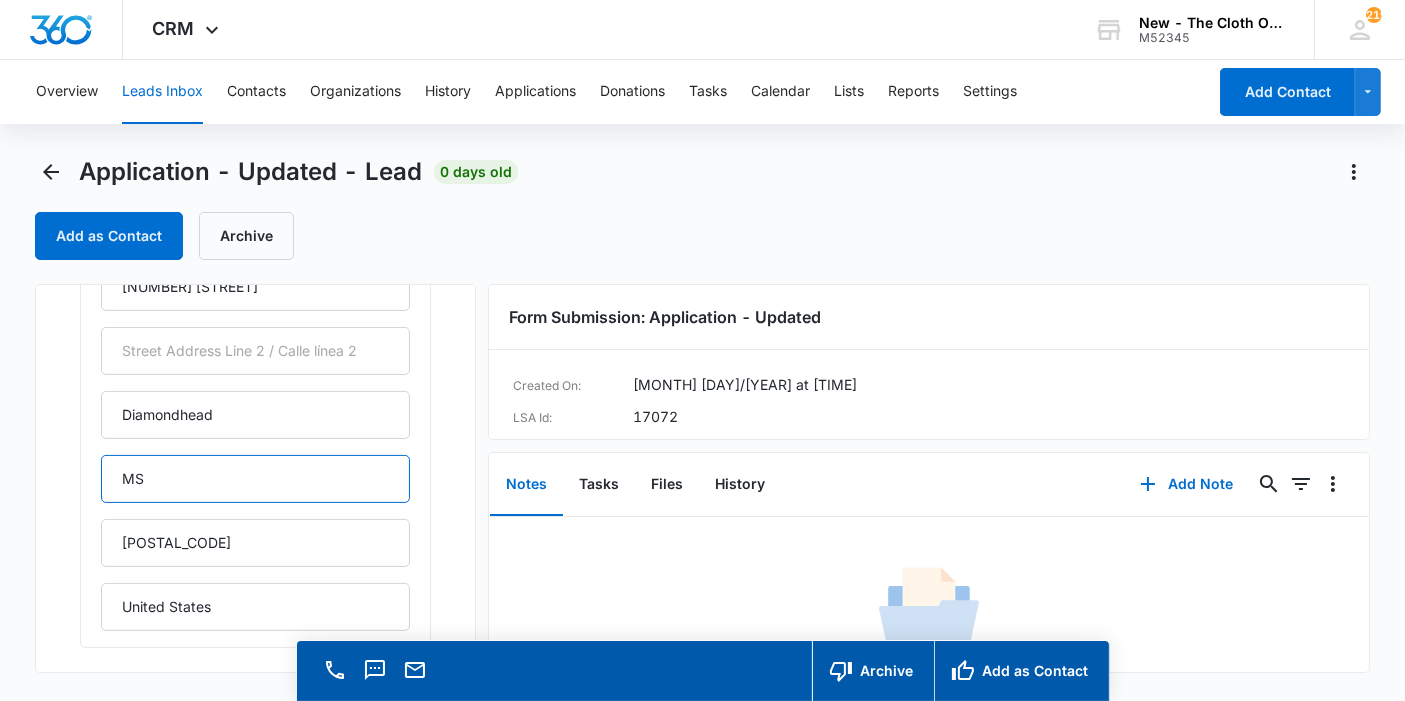 click on "MS" at bounding box center [255, 479] 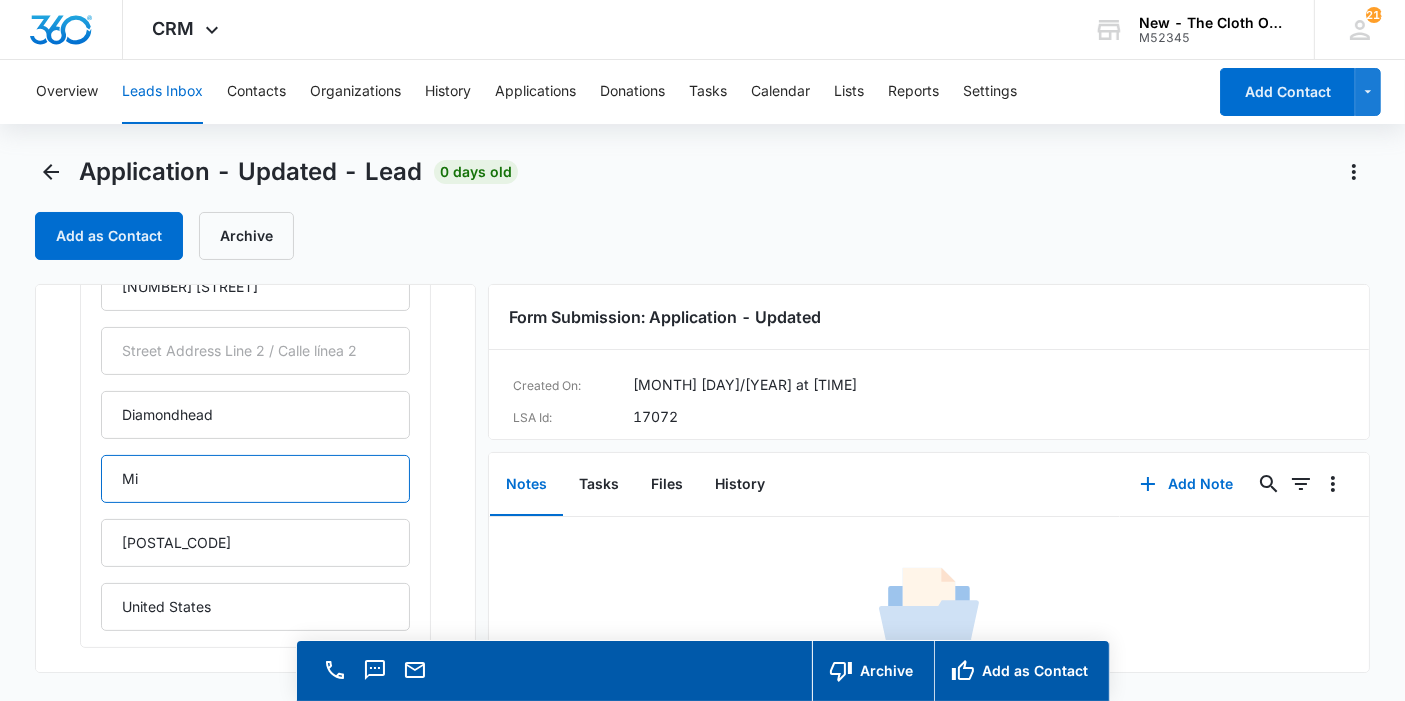 type on "Mississippi" 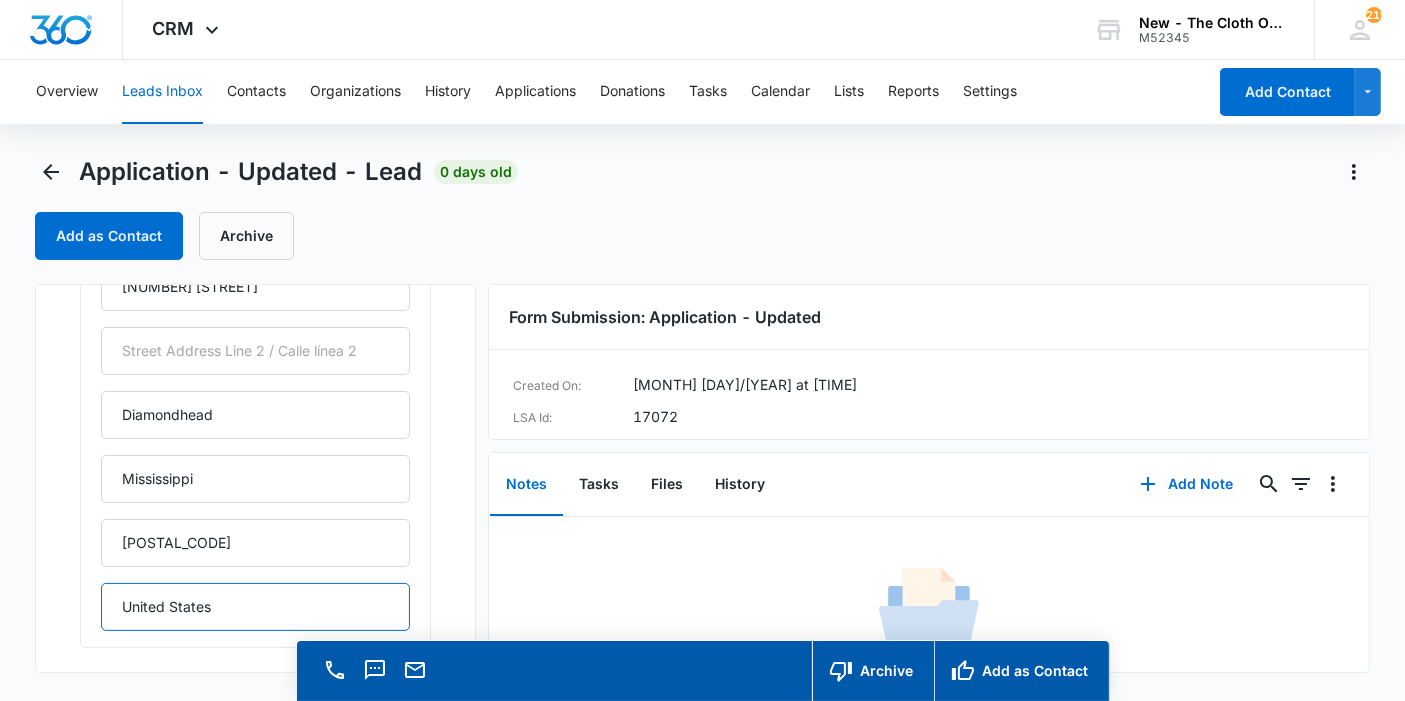 drag, startPoint x: 237, startPoint y: 616, endPoint x: 0, endPoint y: 624, distance: 237.13498 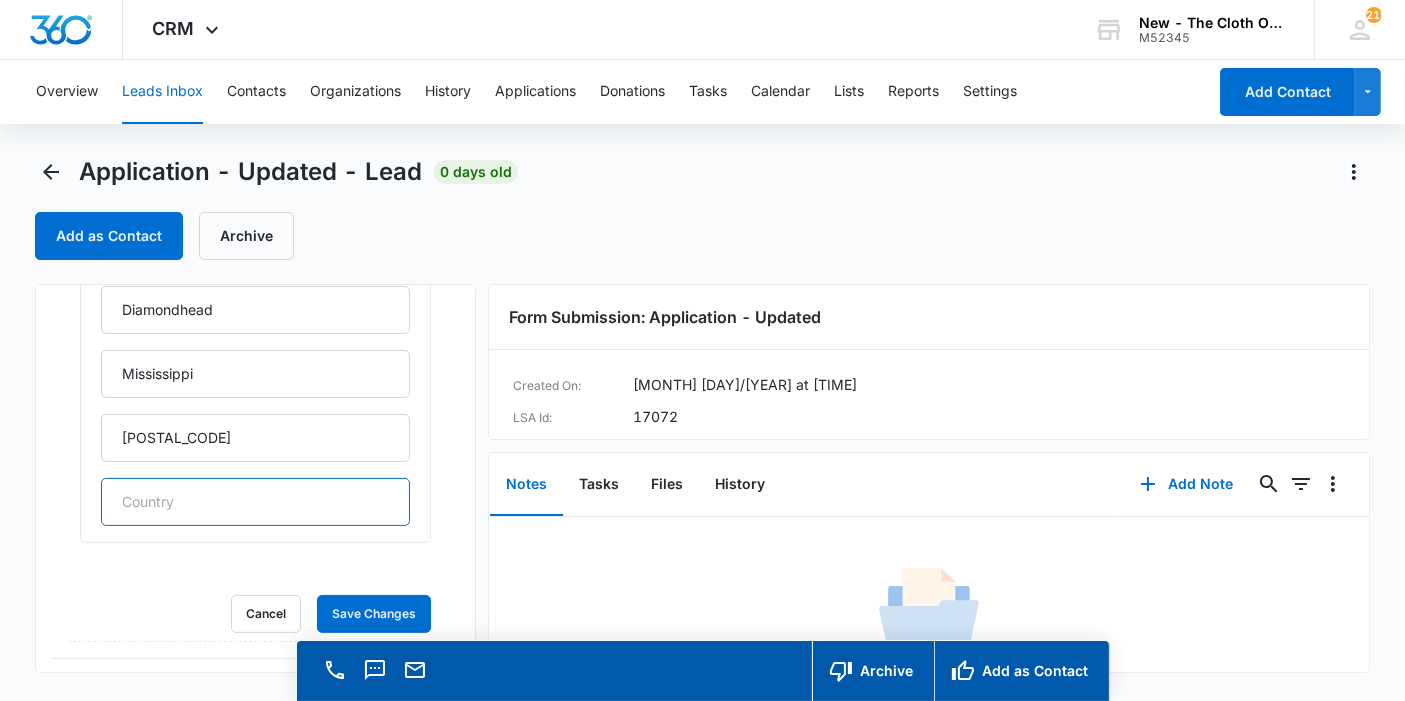 scroll, scrollTop: 741, scrollLeft: 0, axis: vertical 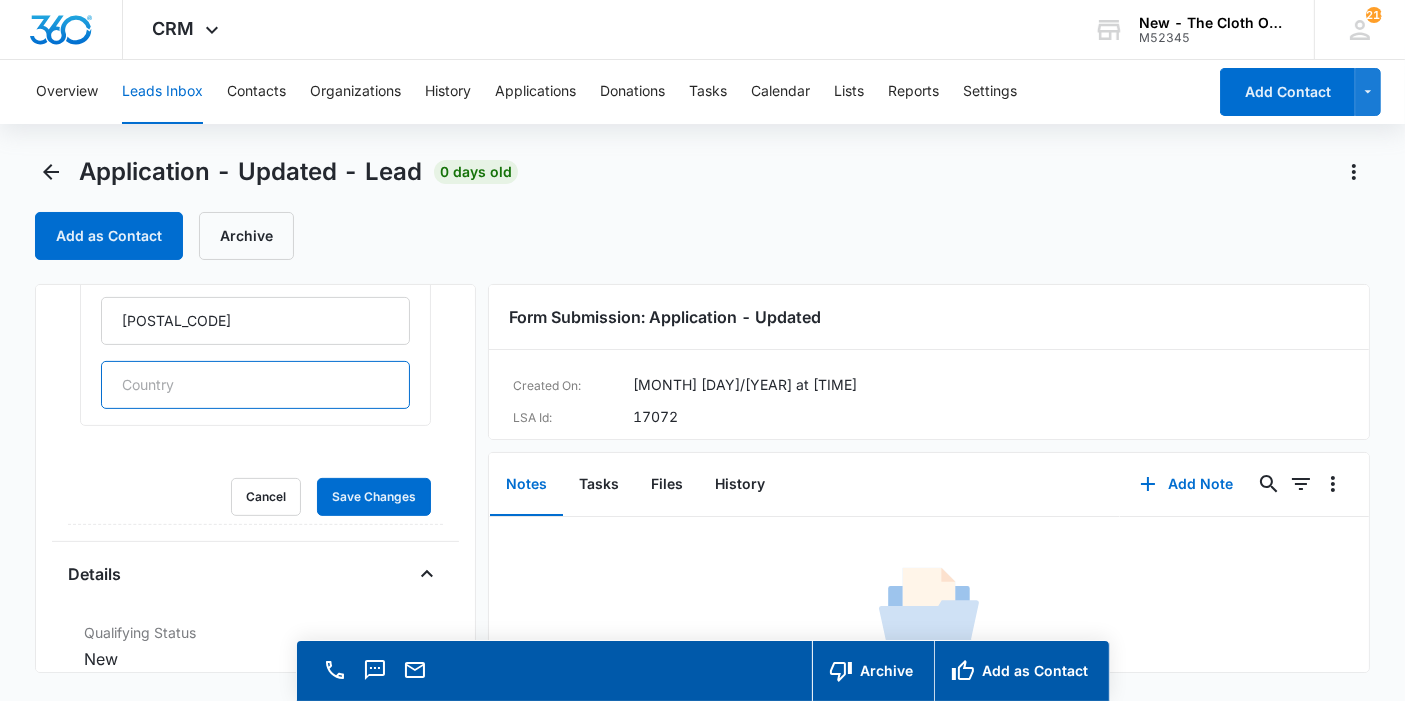 type 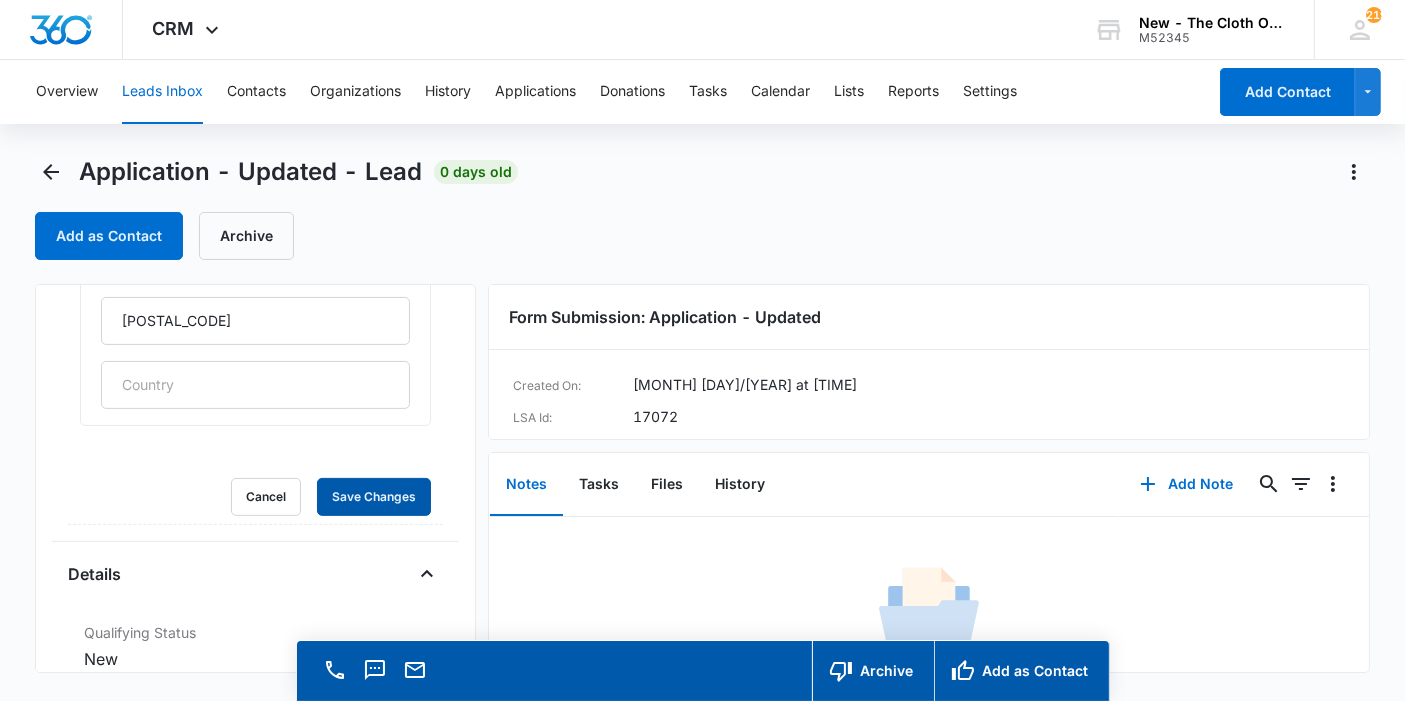 click on "Save Changes" at bounding box center [374, 497] 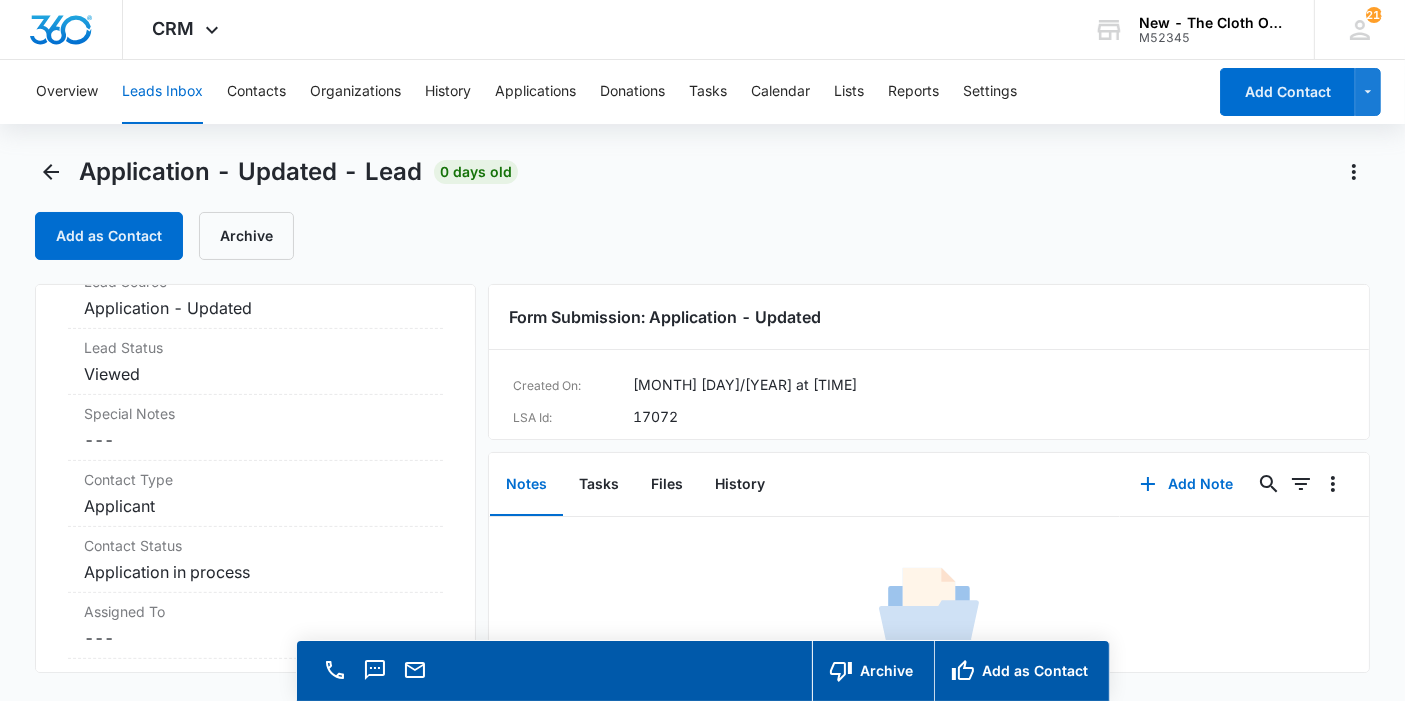 scroll, scrollTop: 369, scrollLeft: 0, axis: vertical 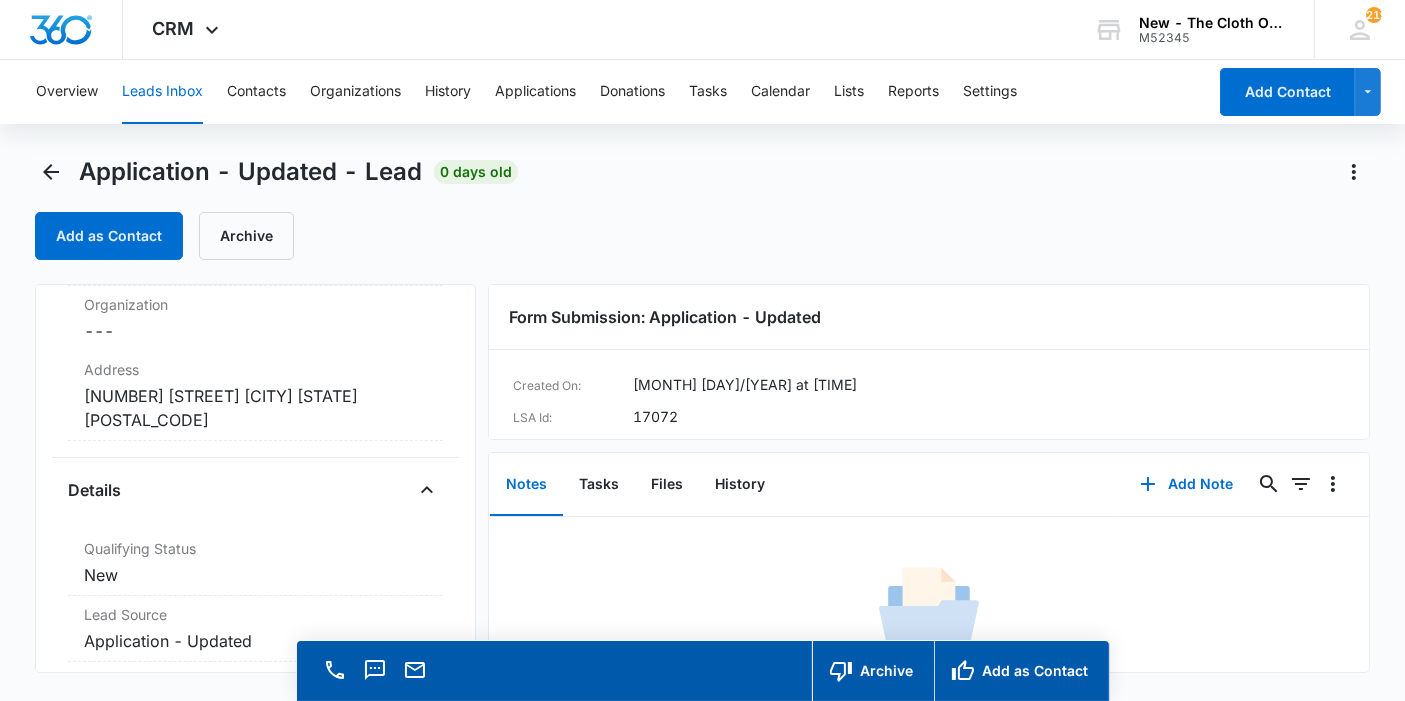 copy on "[NUMBER] [STREET] [CITY] [STATE] [POSTAL_CODE]" 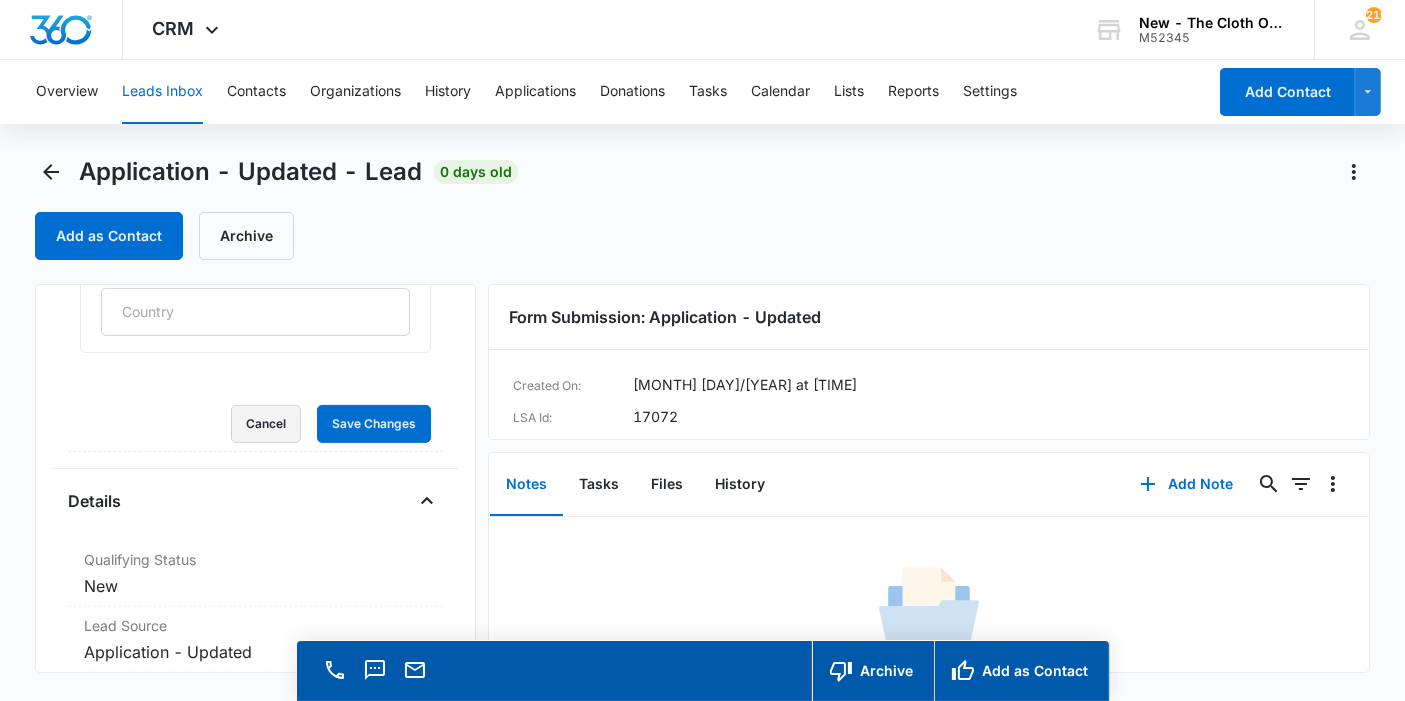 click on "Cancel" at bounding box center [266, 424] 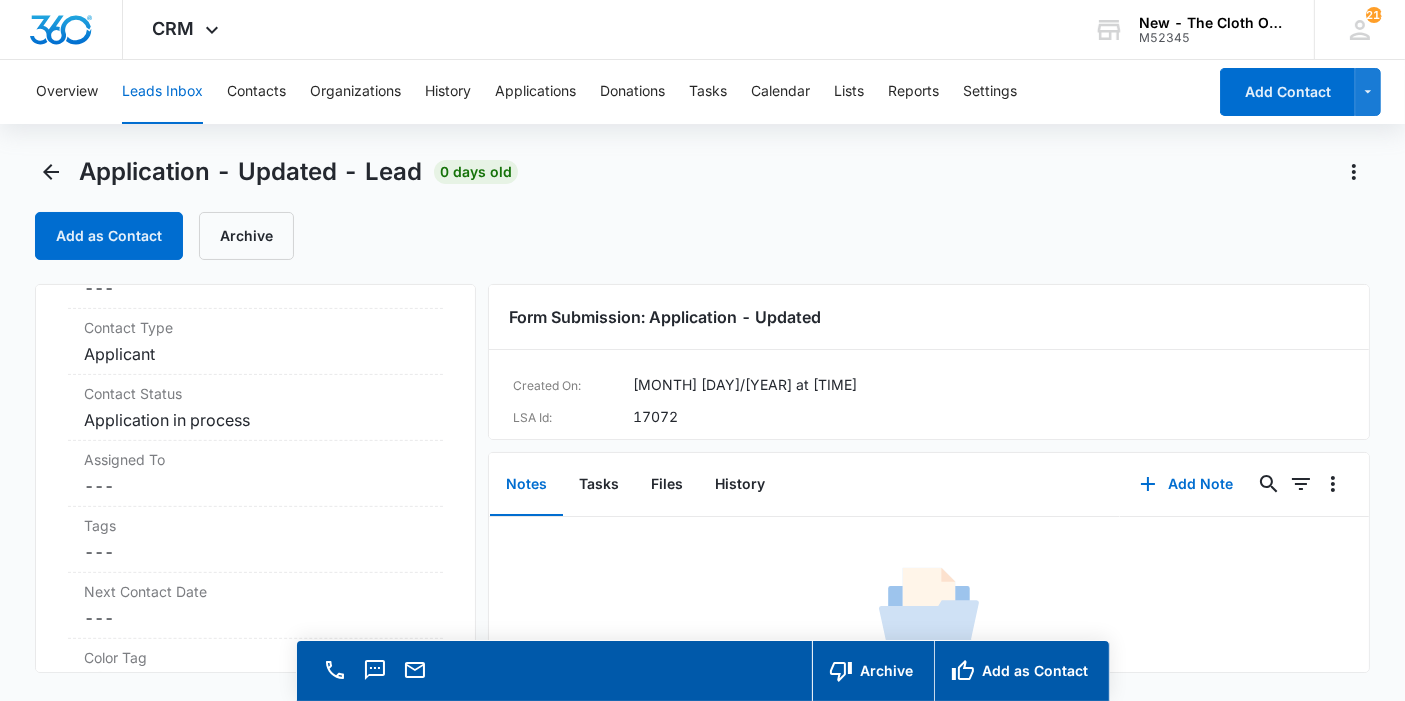 scroll, scrollTop: 889, scrollLeft: 0, axis: vertical 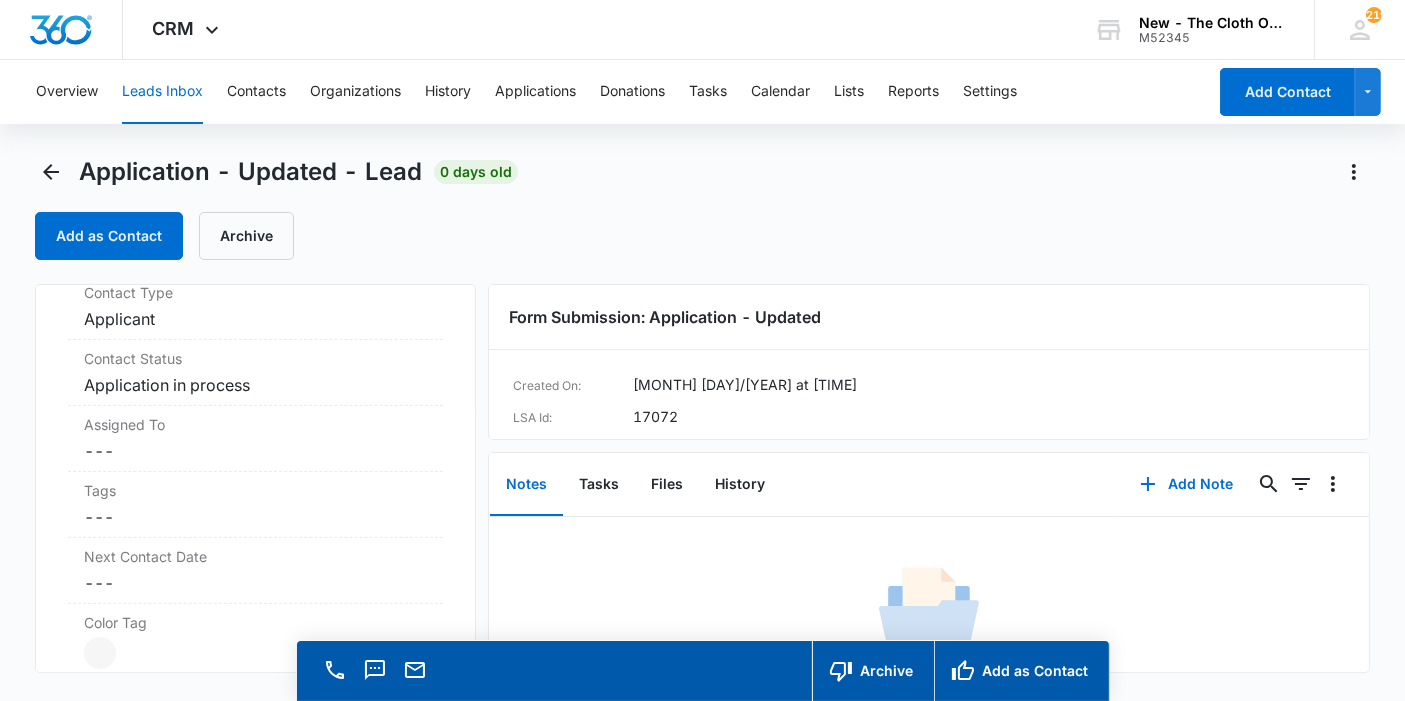 click on "Assigned To" at bounding box center [255, 424] 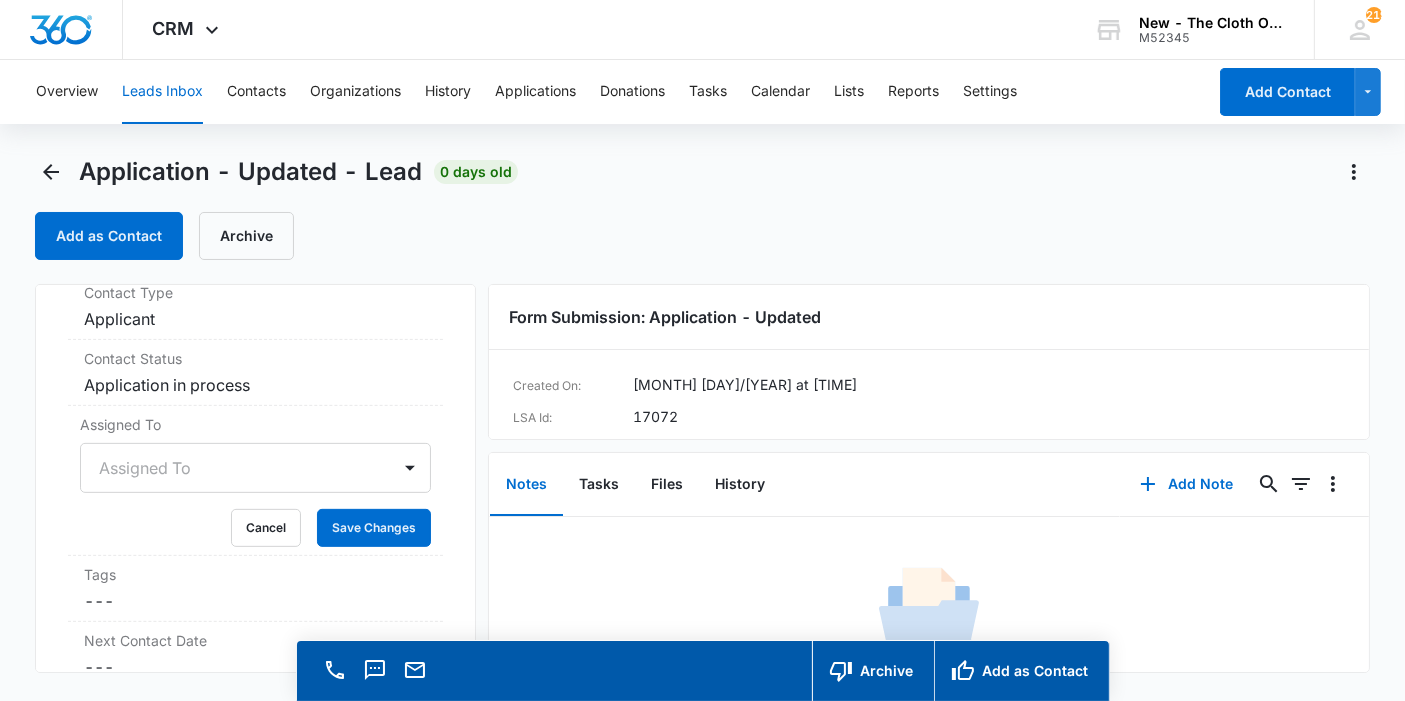 click on "Assigned To" at bounding box center (255, 468) 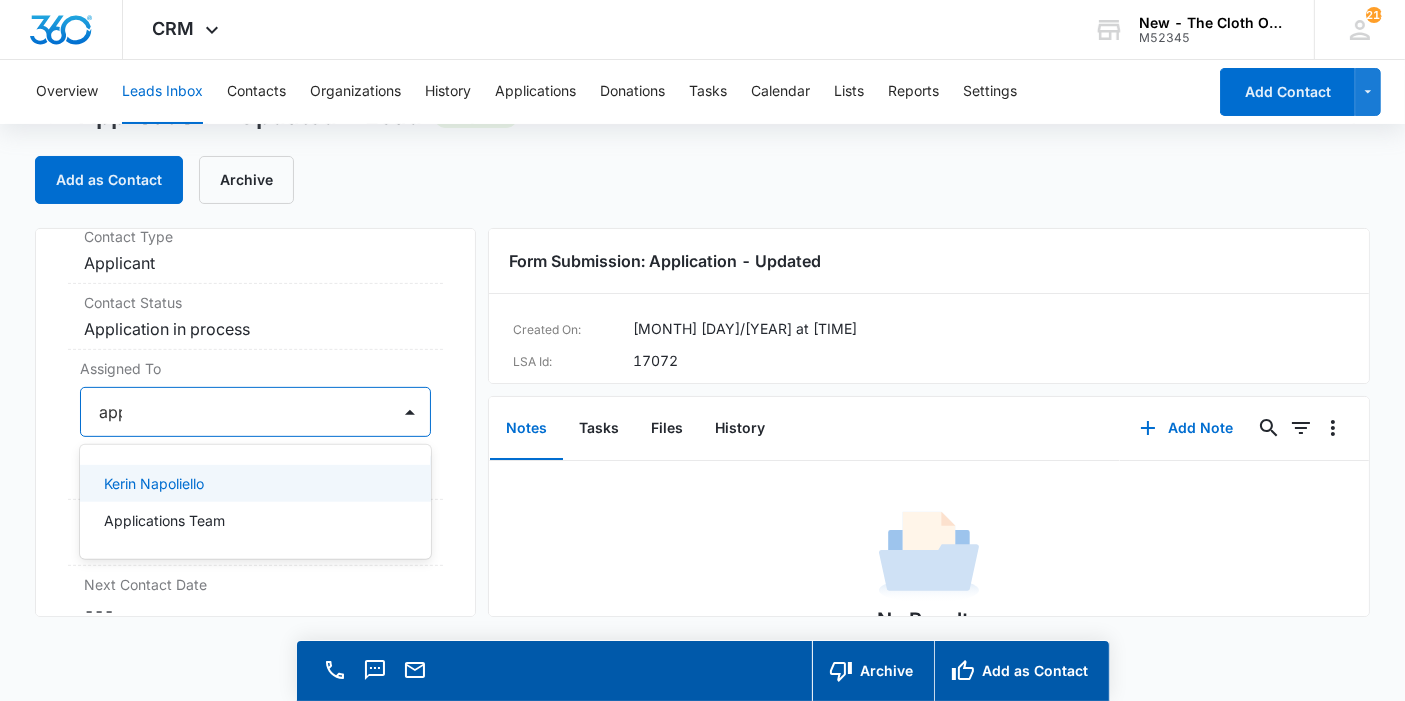 type on "appl" 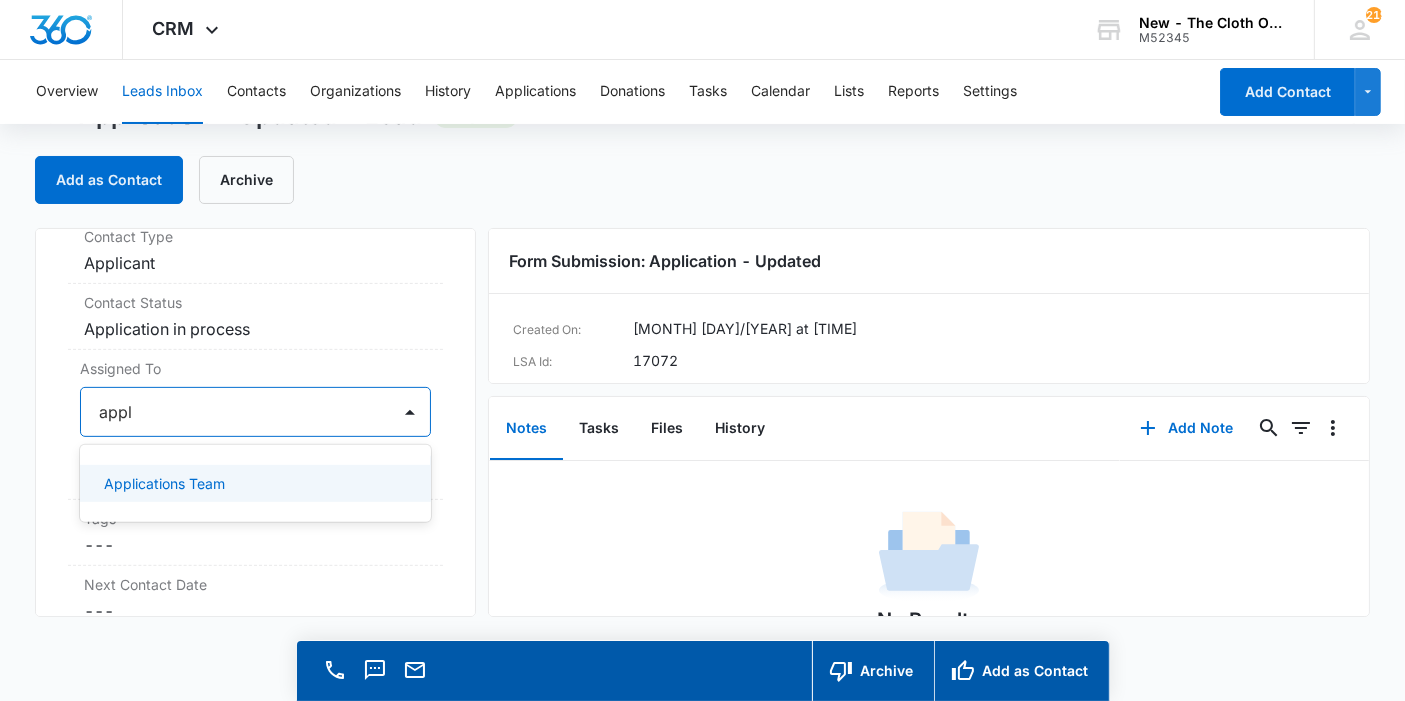 click on "Applications Team" at bounding box center (253, 483) 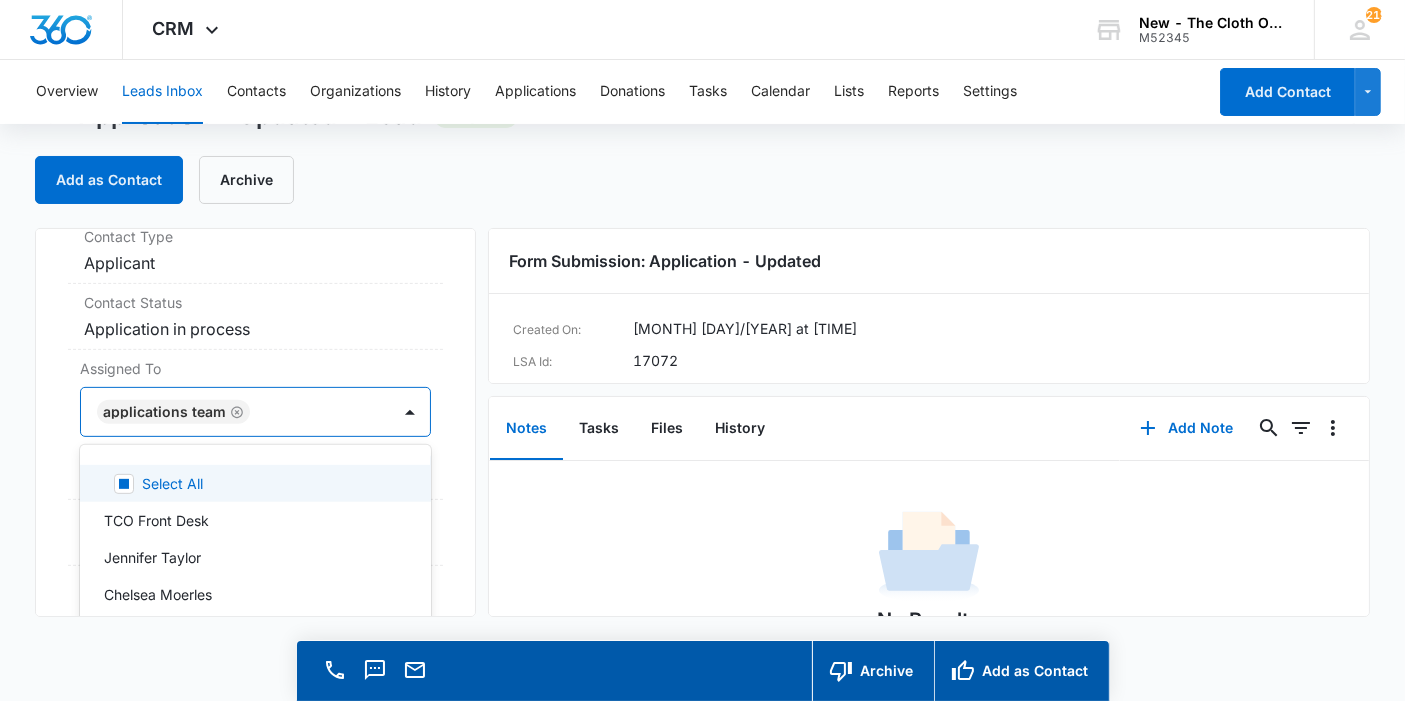 click on "Application - Updated Contact Info Name Cancel Save Changes [FIRST] [LAST] Phone Cancel Save Changes ([PHONE]) Email Cancel Save Changes [EMAIL] Organization Cancel Save Changes --- Address Cancel Save Changes [NUMBER] [STREET] [CITY] [STATE] Details Qualifying Status Cancel Save Changes New Lead Source Application - Updated Lead Status Viewed Special Notes Cancel Save Changes --- Contact Type Cancel Save Changes Applicant Contact Status Cancel Save Changes Application in process Assigned To option Applications Team, selected. 47 results available. Use Up and Down to choose options, press Enter to select the currently focused option, press Escape to exit the menu, press Tab to select the option and exit the menu. Applications Team Select All TCO Front Desk Jennifer Taylor Chelsea Moerles Lauren Easden Makira Manns Kate Hoffman Reba Davis Carmella Palmer Sarah Wells Kathryn Coursey Faye Laherty Kesha Gibbs Kayle Simons Rachel Mol Britani Hampton Lauren Miranda" at bounding box center [255, 422] 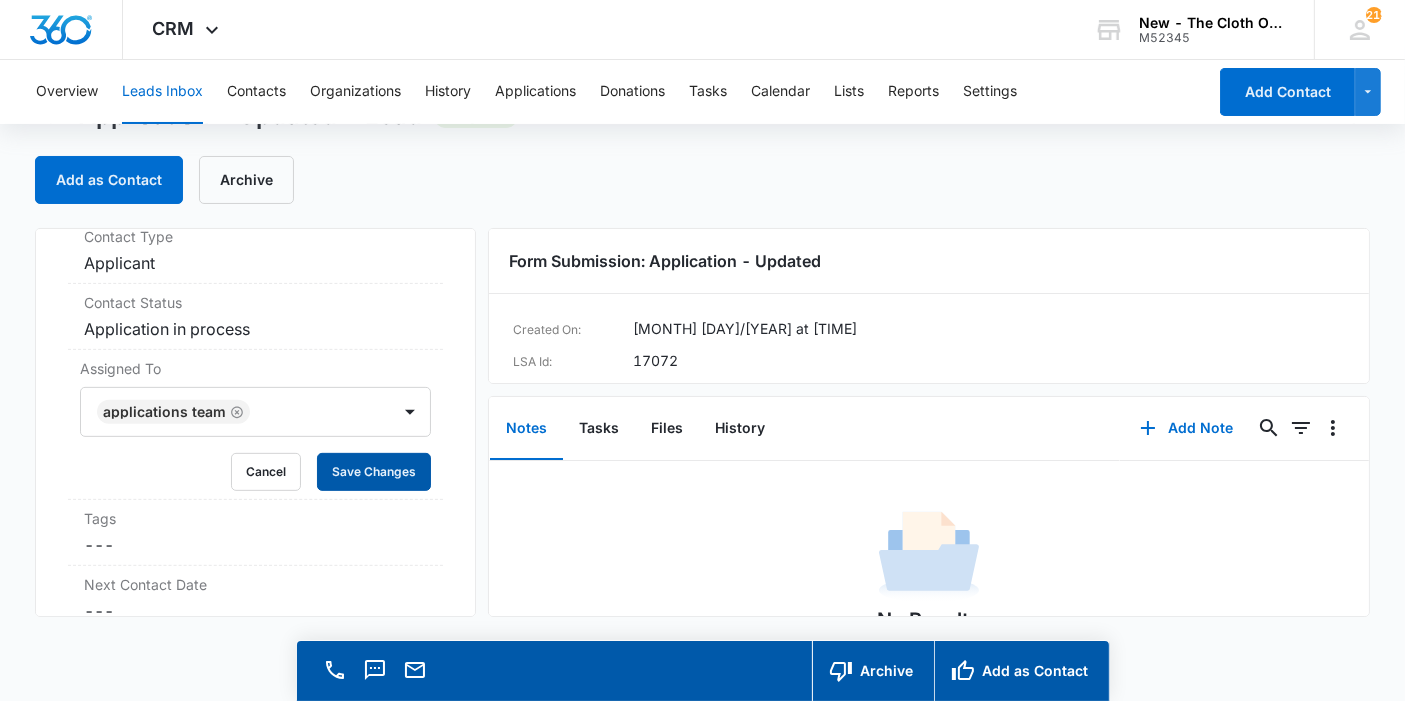 click on "Save Changes" at bounding box center [374, 472] 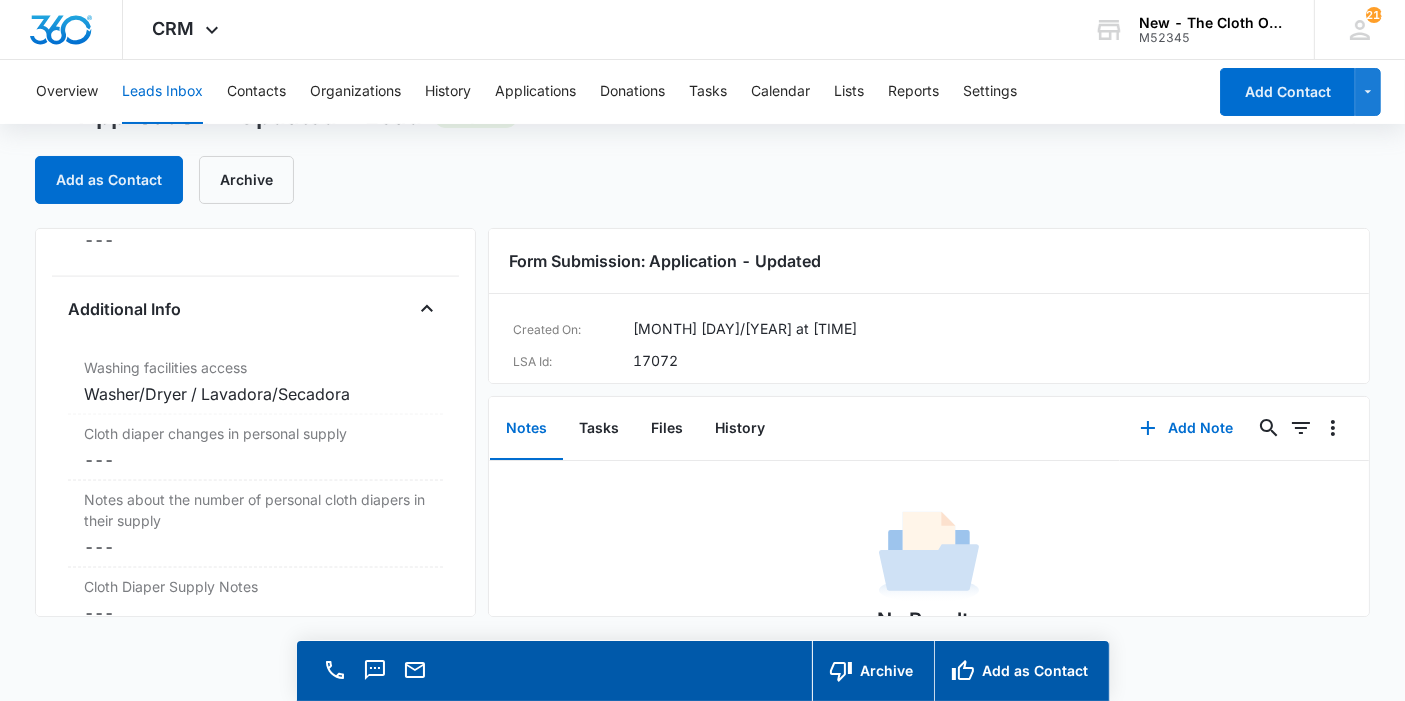scroll, scrollTop: 3250, scrollLeft: 0, axis: vertical 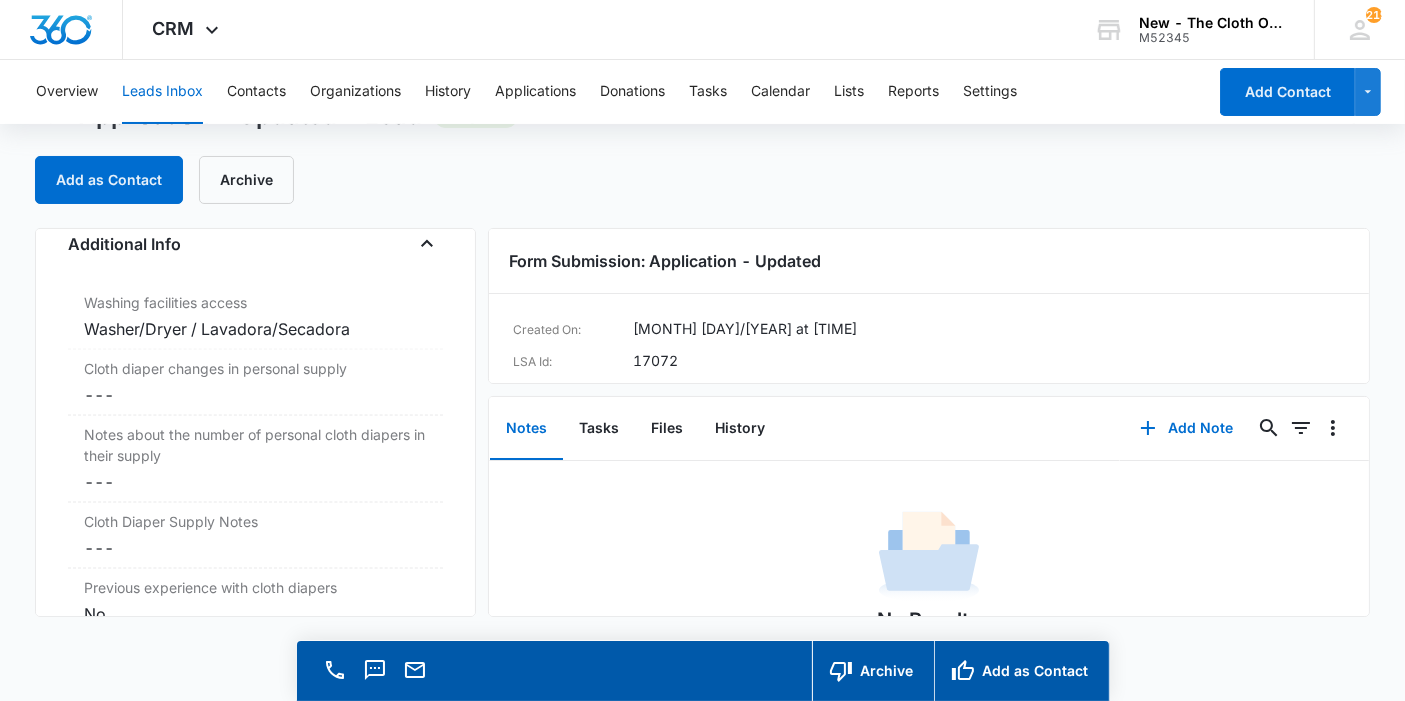click on "Cancel Save Changes ---" at bounding box center [255, 395] 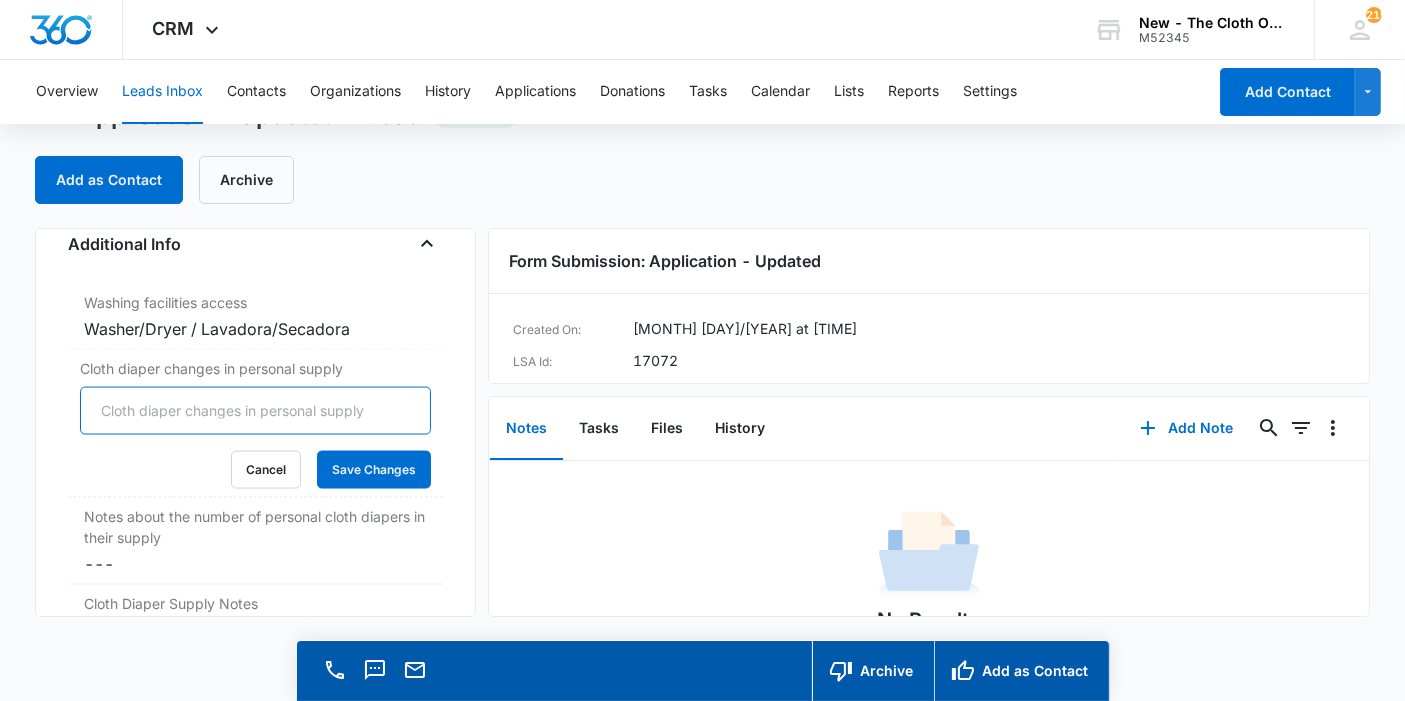 click on "Cloth diaper changes in personal supply" at bounding box center (255, 411) 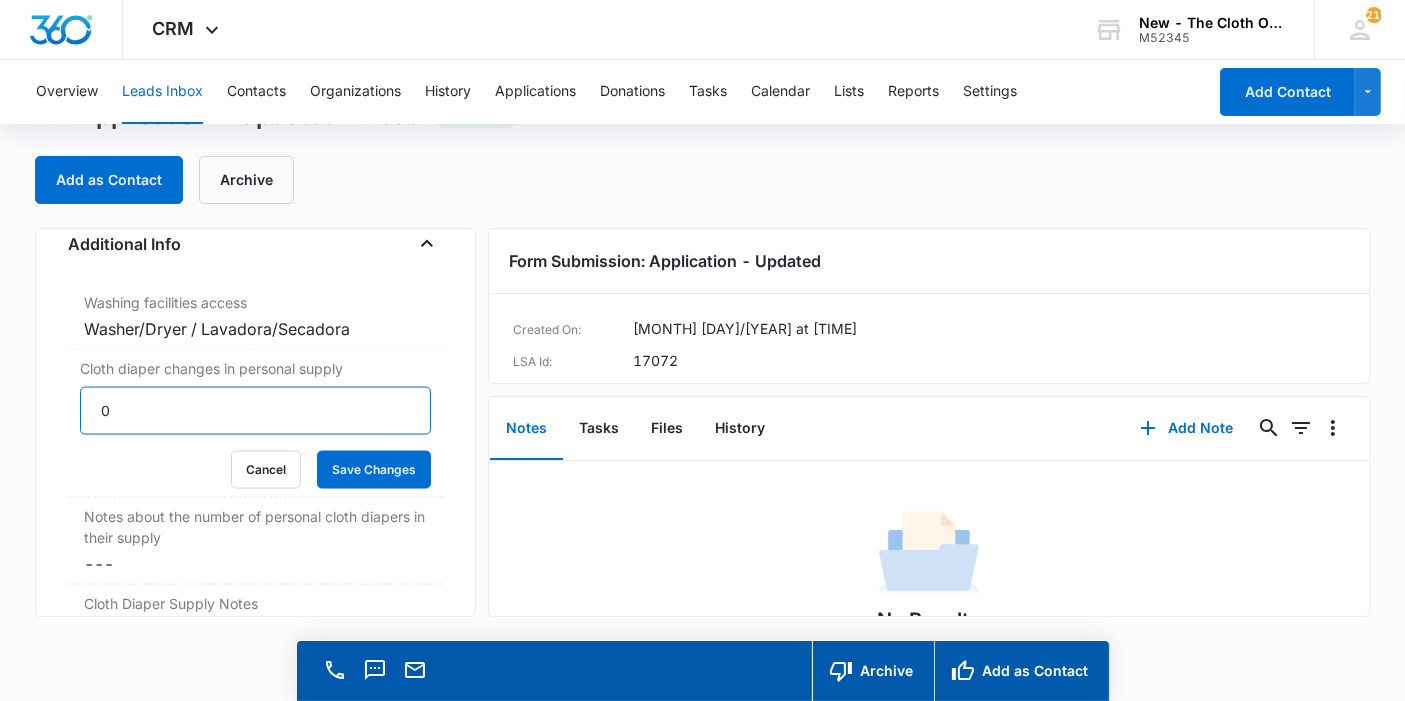 type on "0" 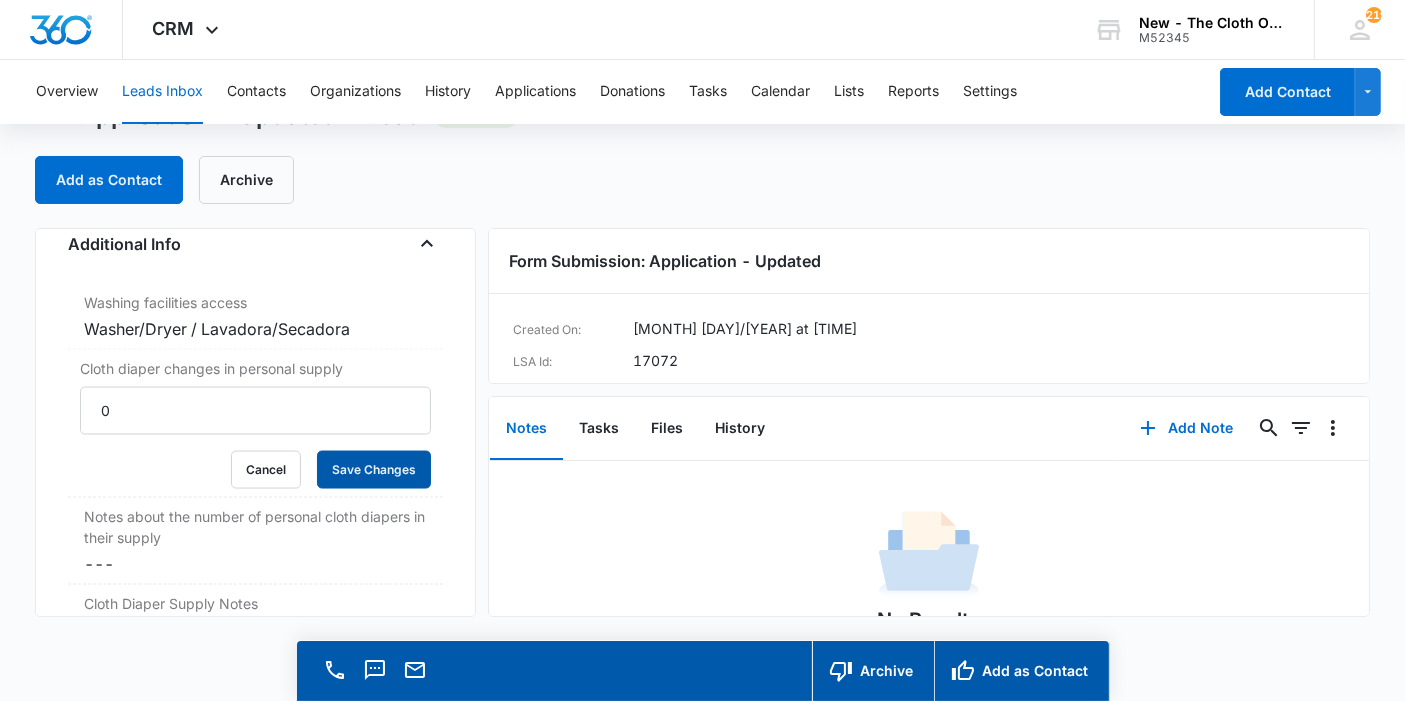 click on "Save Changes" at bounding box center (374, 470) 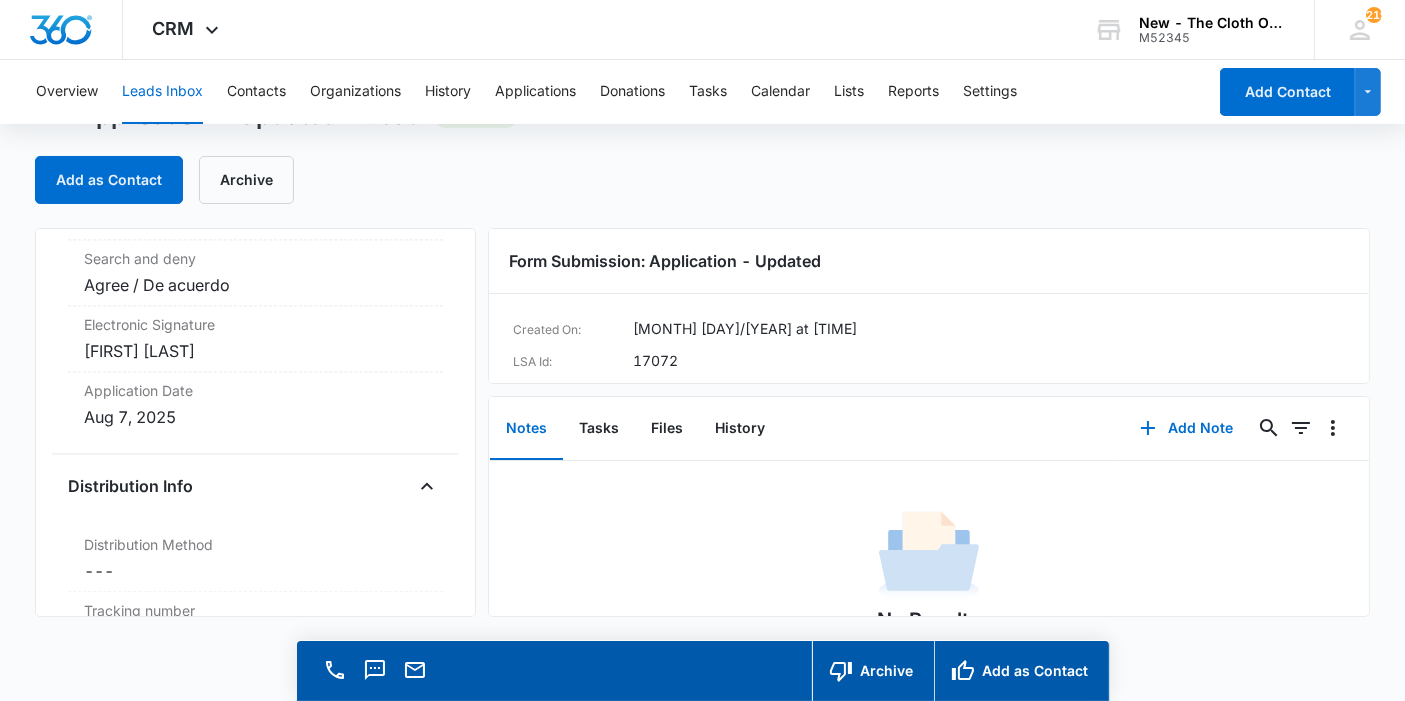 scroll, scrollTop: 4391, scrollLeft: 0, axis: vertical 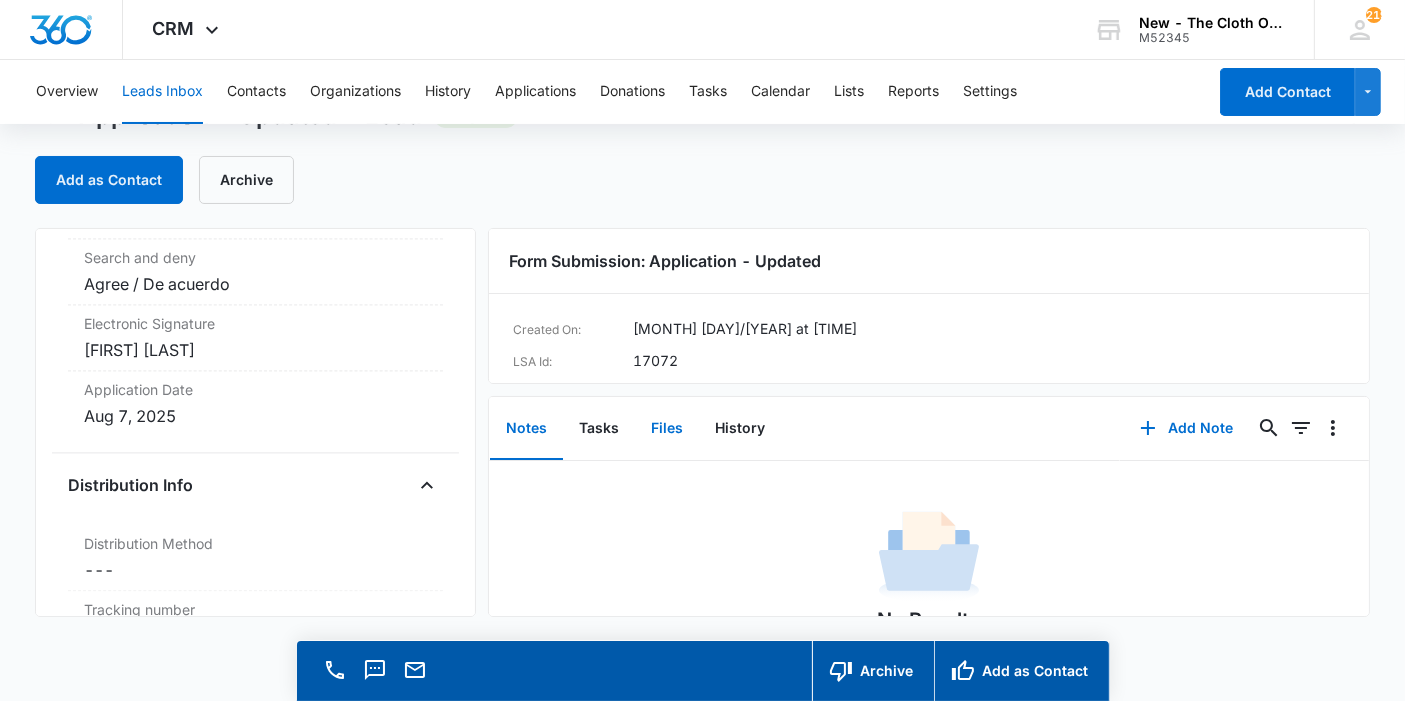 click on "Files" at bounding box center [667, 429] 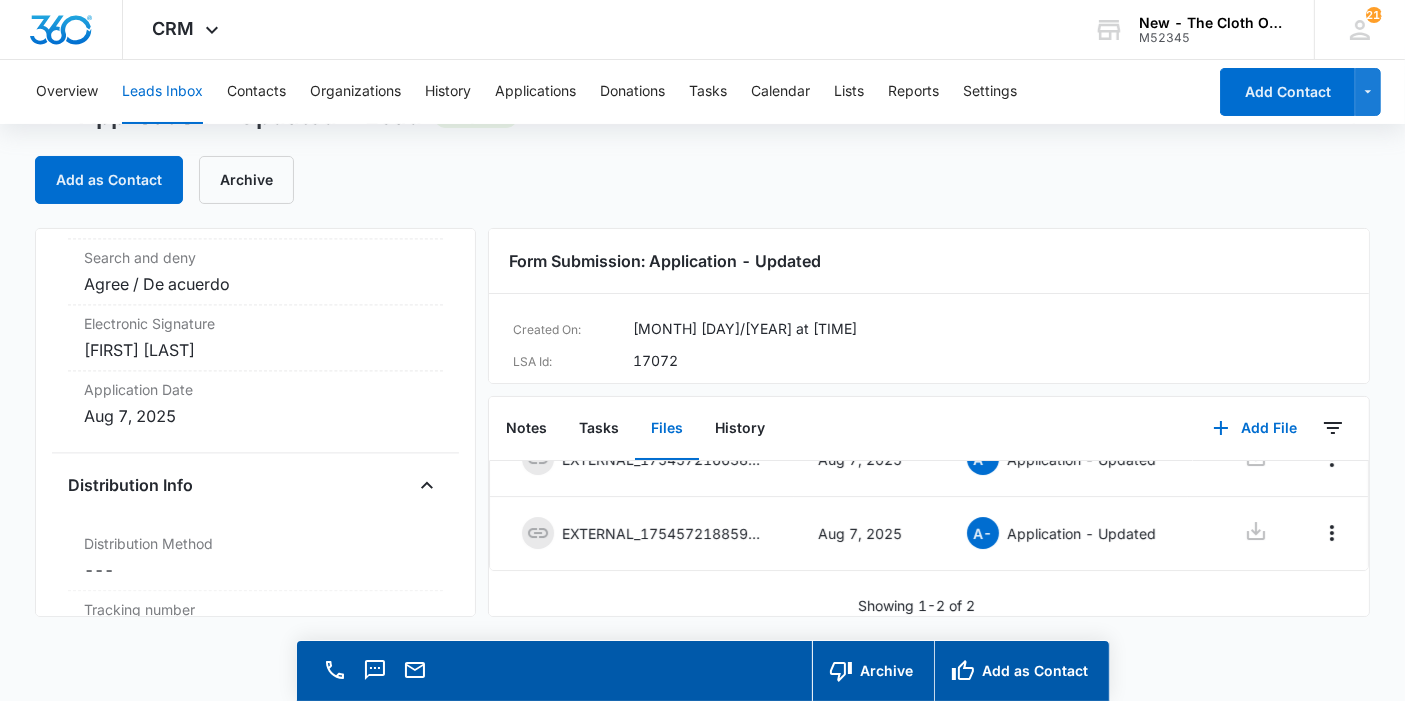 scroll, scrollTop: 135, scrollLeft: 0, axis: vertical 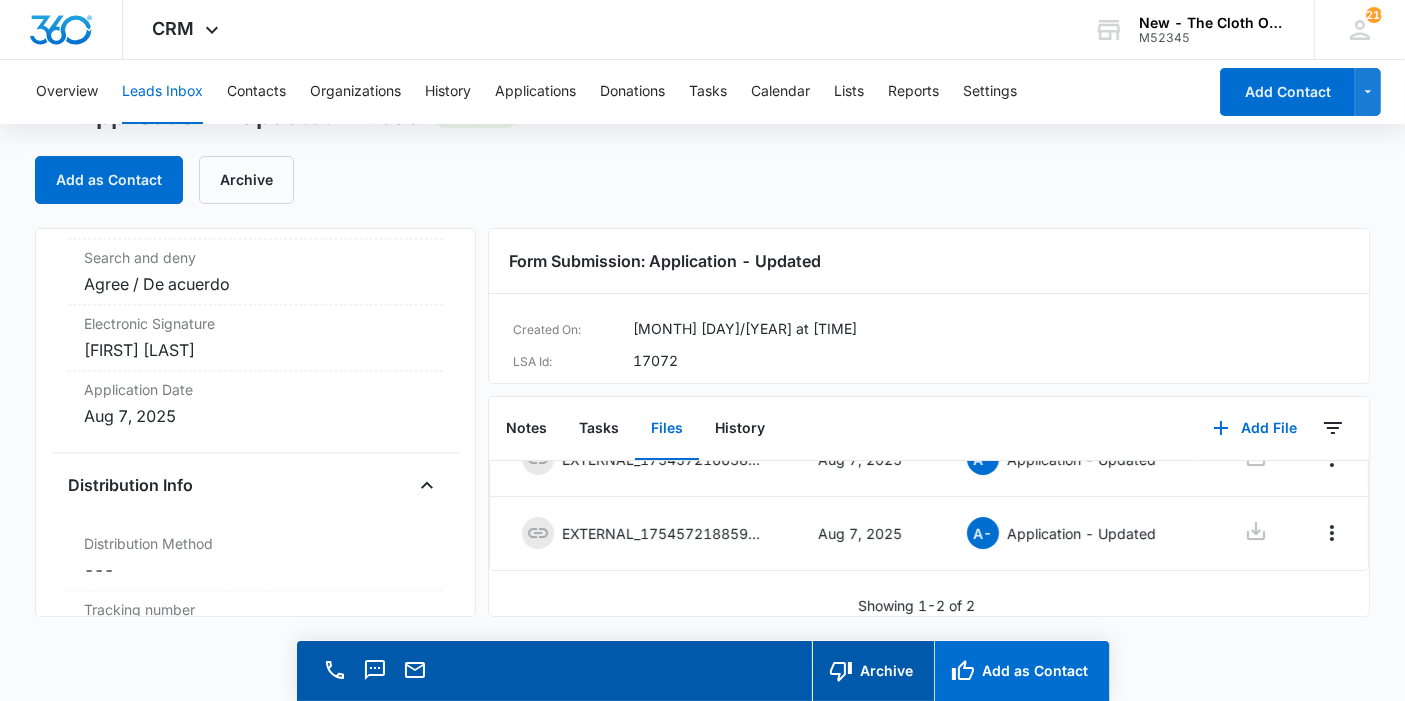 click on "Add as Contact" at bounding box center [1021, 671] 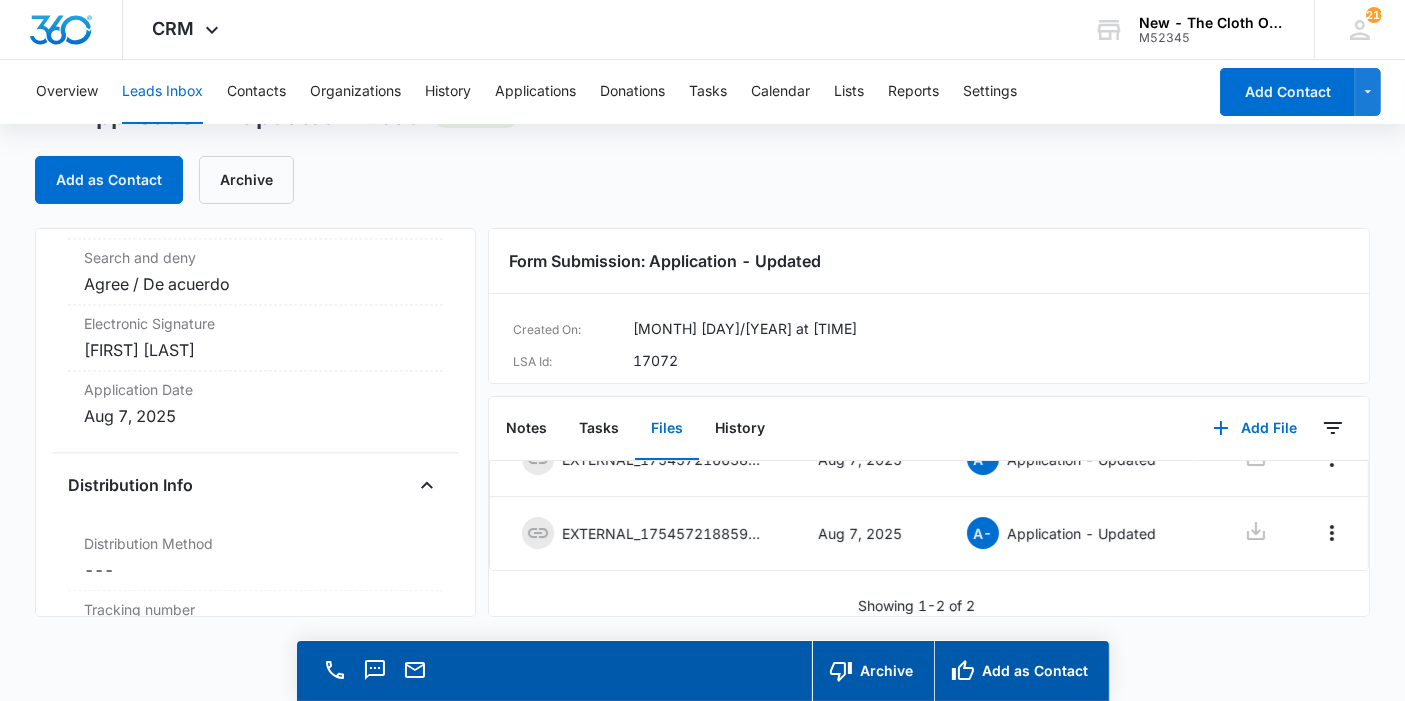 scroll, scrollTop: 4412, scrollLeft: 0, axis: vertical 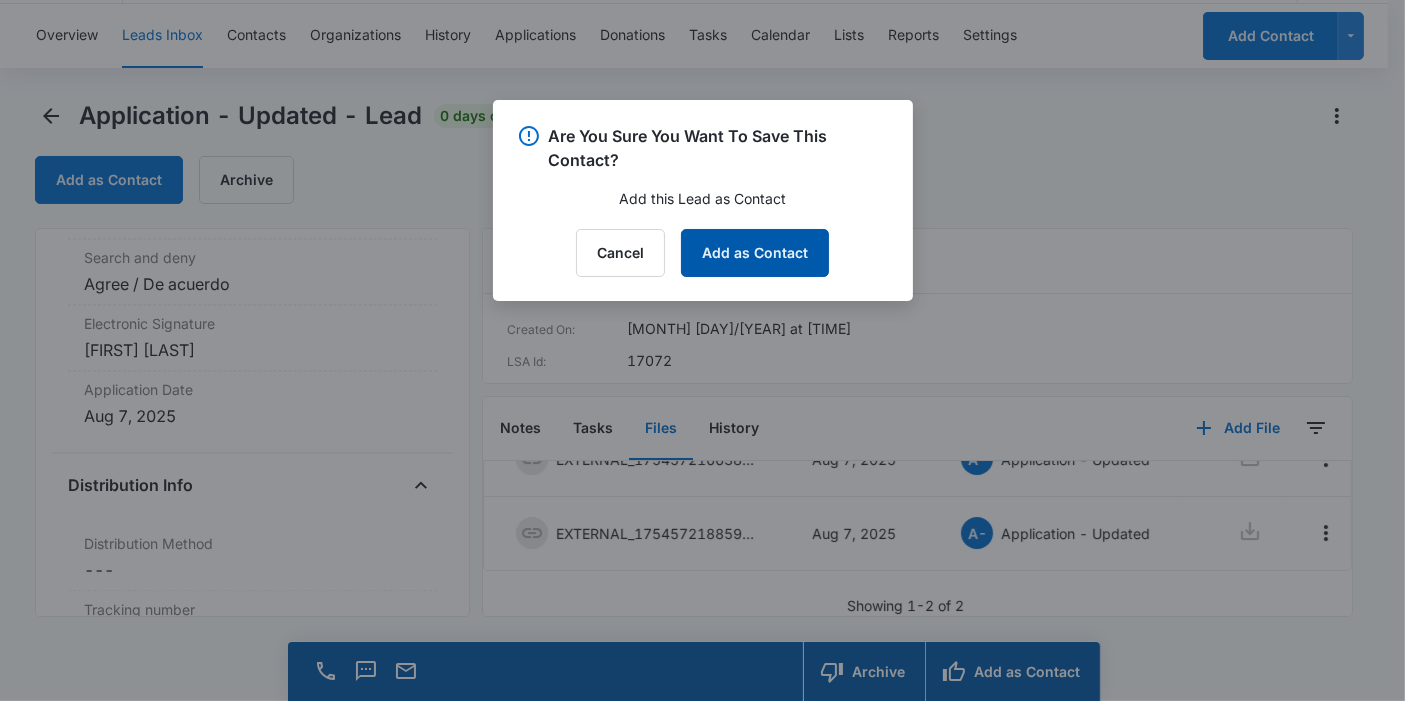 click on "Add as Contact" at bounding box center [755, 253] 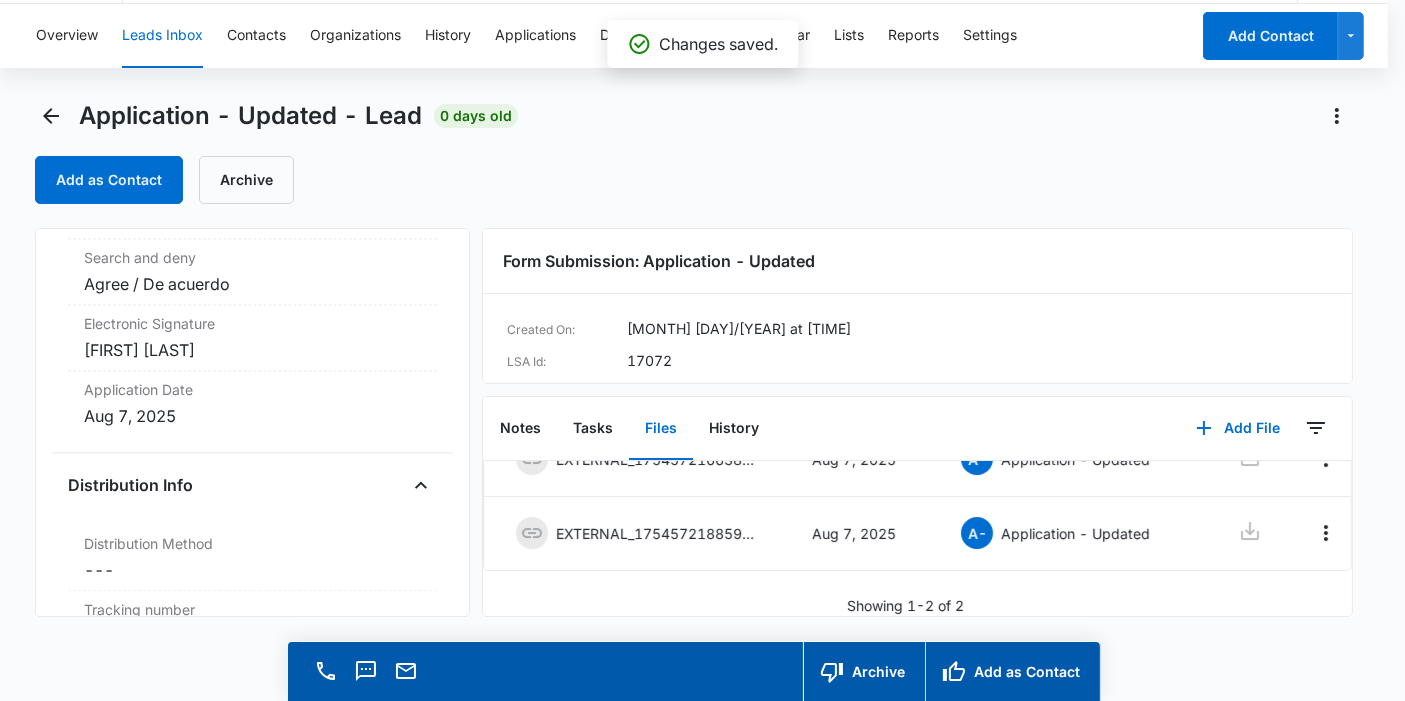 scroll, scrollTop: 0, scrollLeft: 0, axis: both 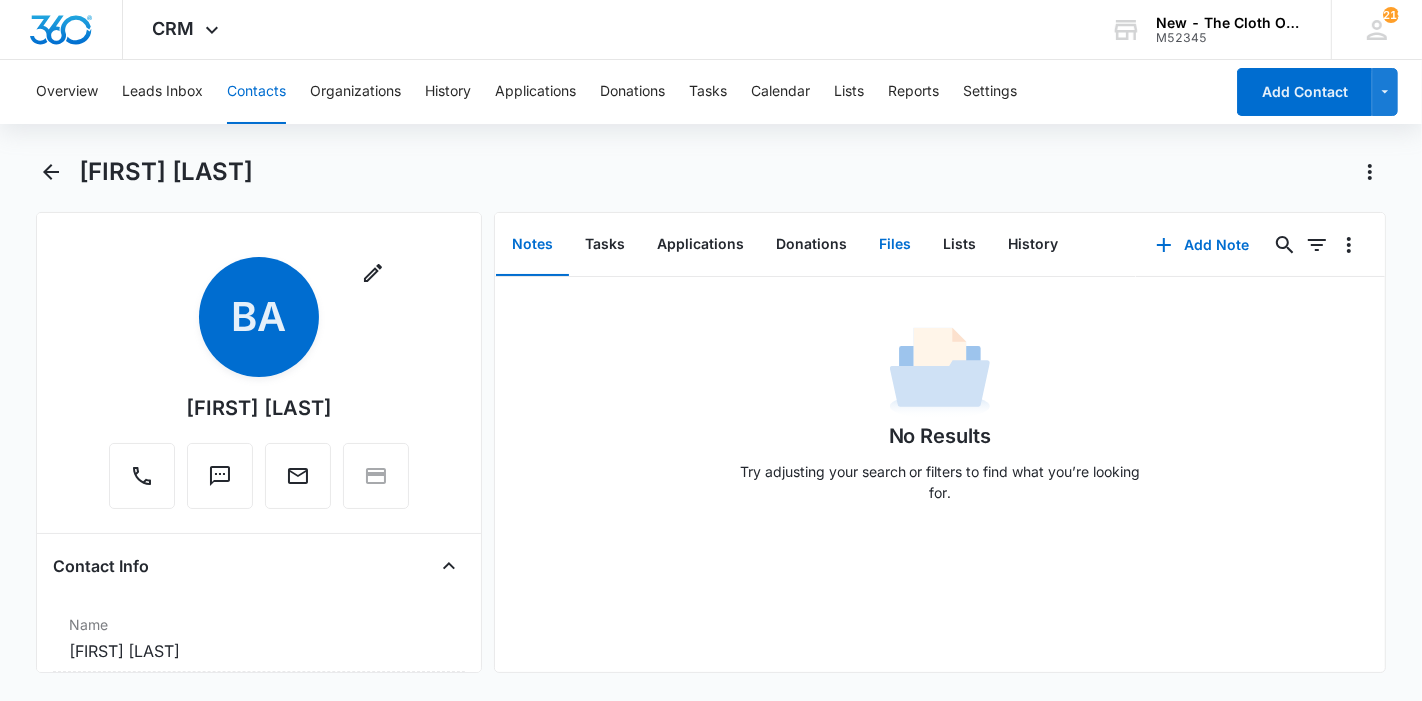 click on "Files" at bounding box center [895, 245] 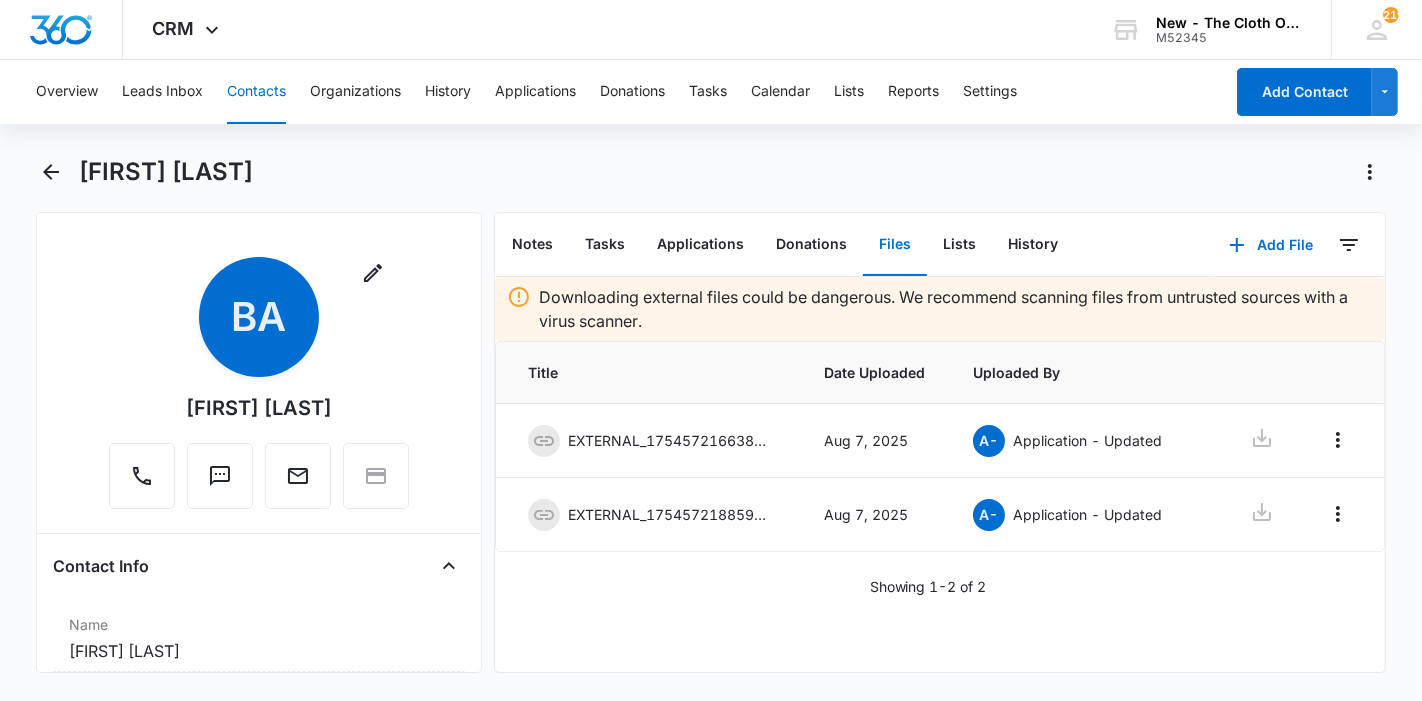 click at bounding box center (1246, 441) 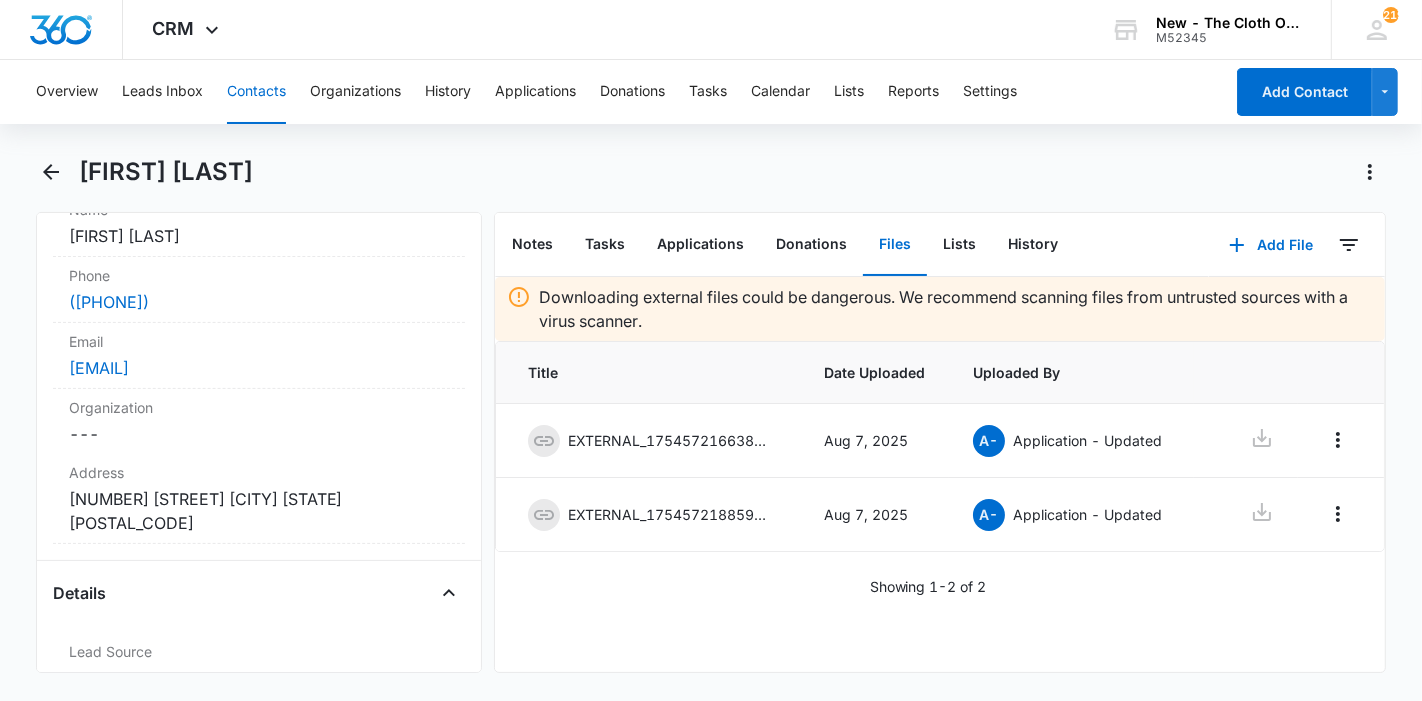 scroll, scrollTop: 444, scrollLeft: 0, axis: vertical 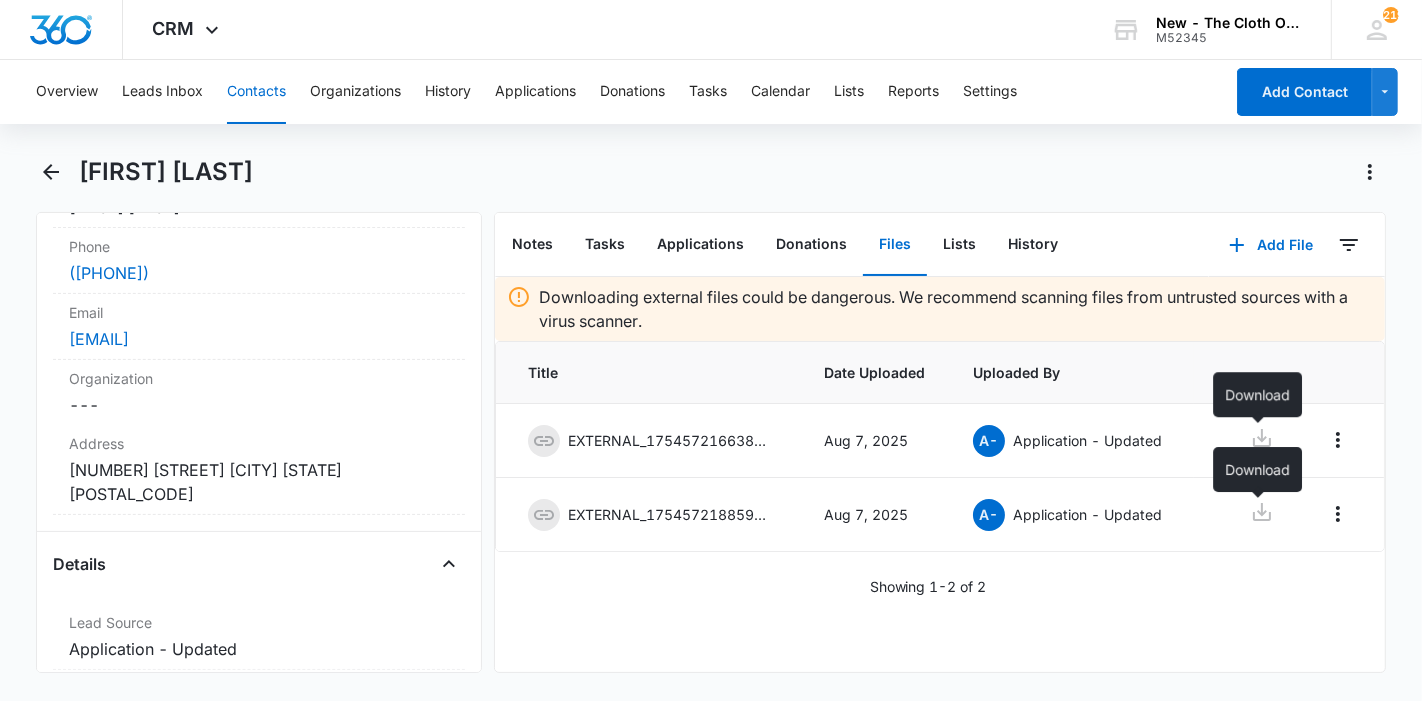 click 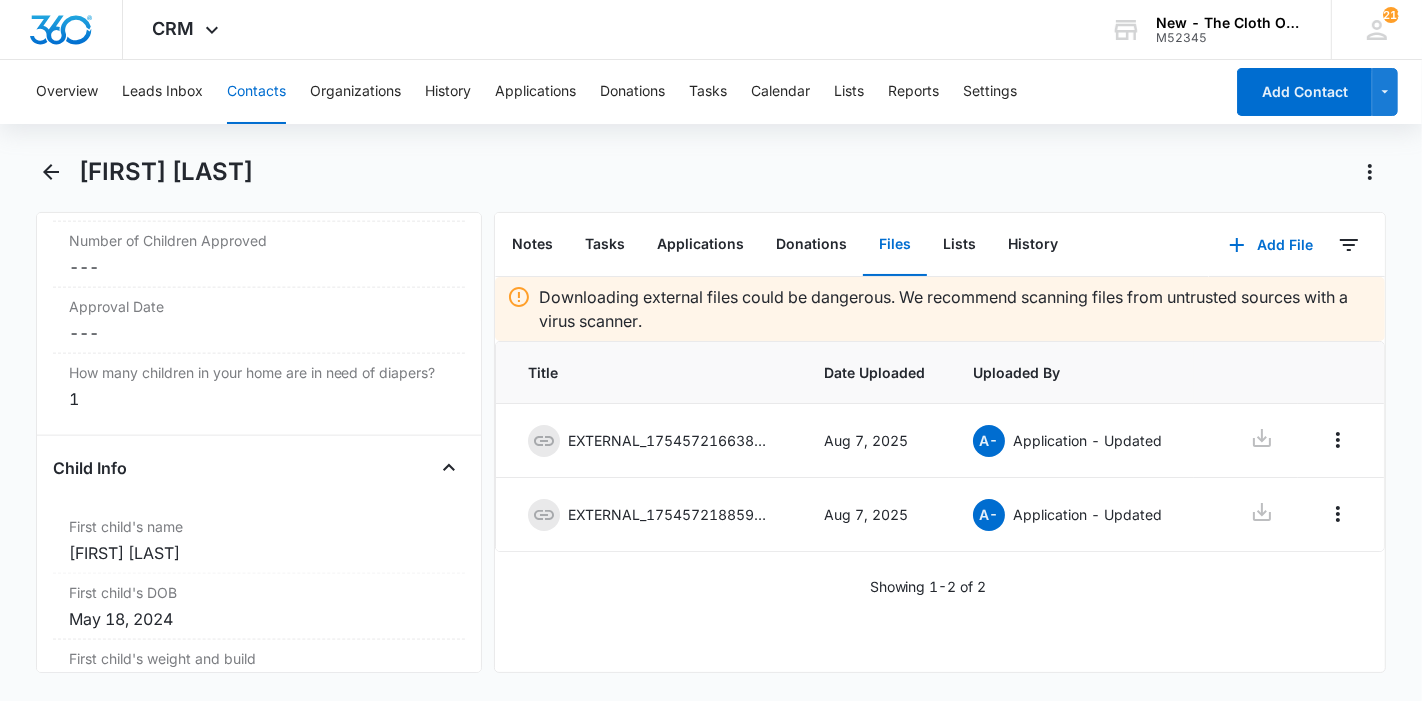 scroll, scrollTop: 2222, scrollLeft: 0, axis: vertical 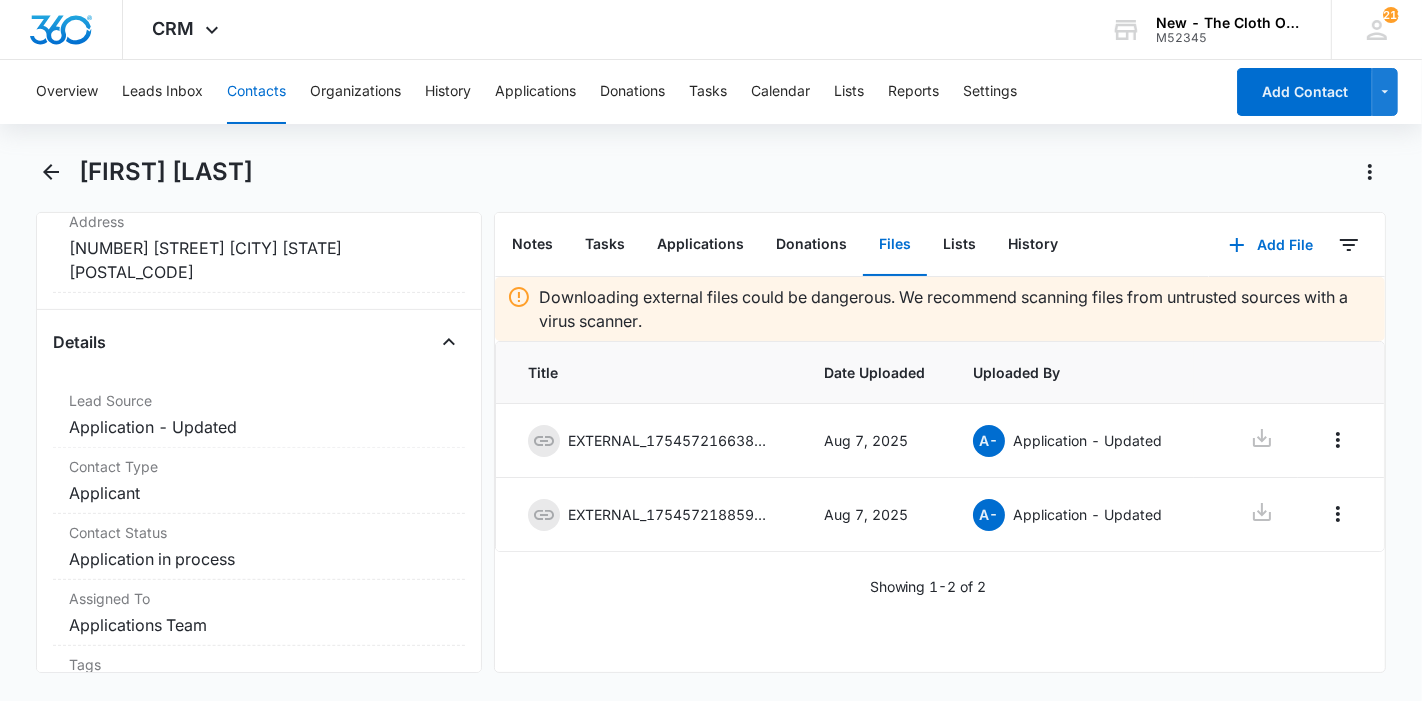 drag, startPoint x: 328, startPoint y: 183, endPoint x: 68, endPoint y: 187, distance: 260.03076 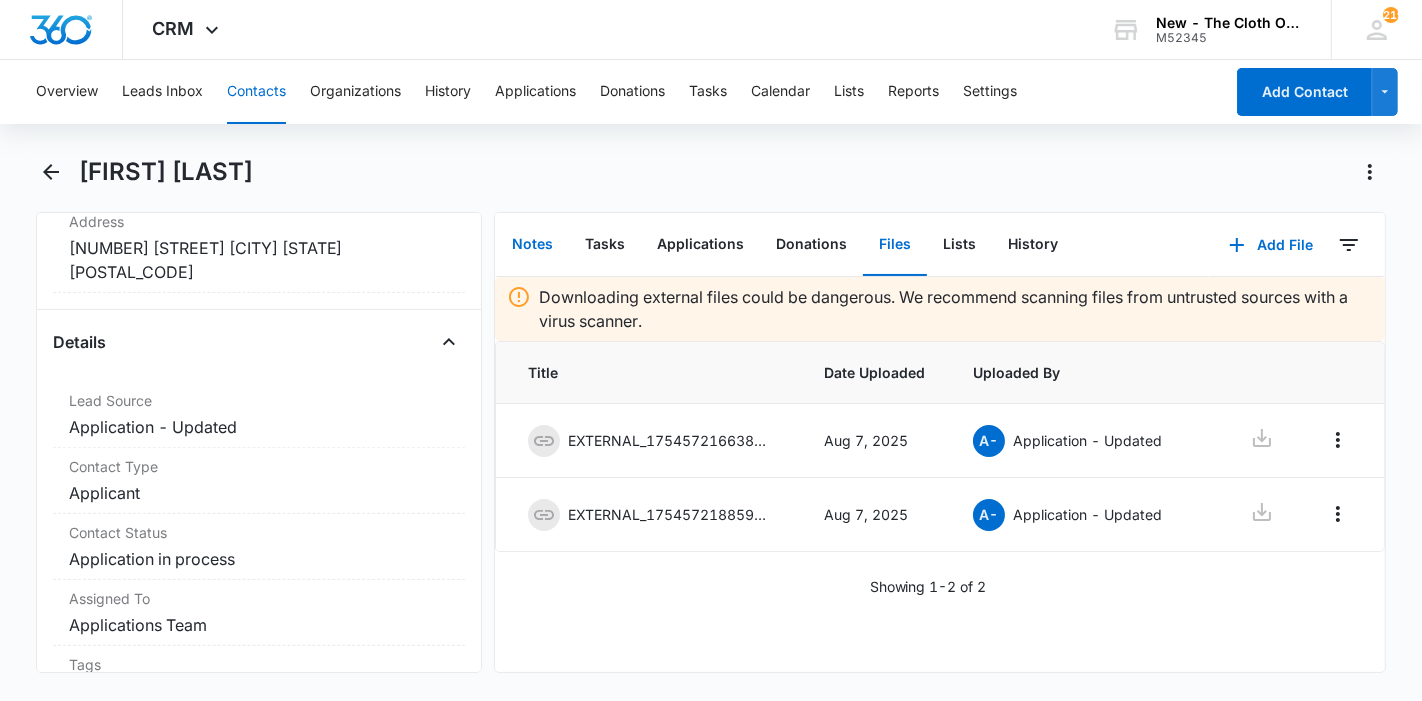 click on "Notes" at bounding box center (532, 245) 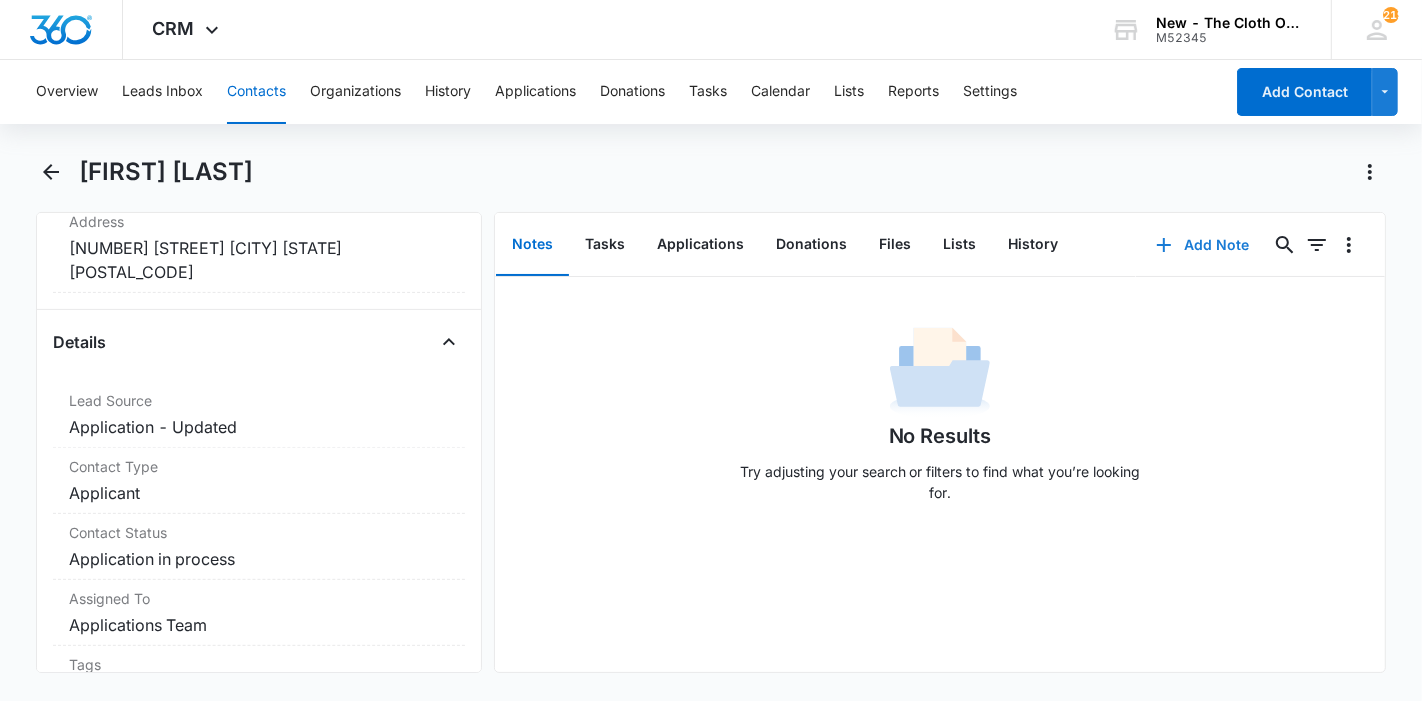 click on "Add Note" at bounding box center (1202, 245) 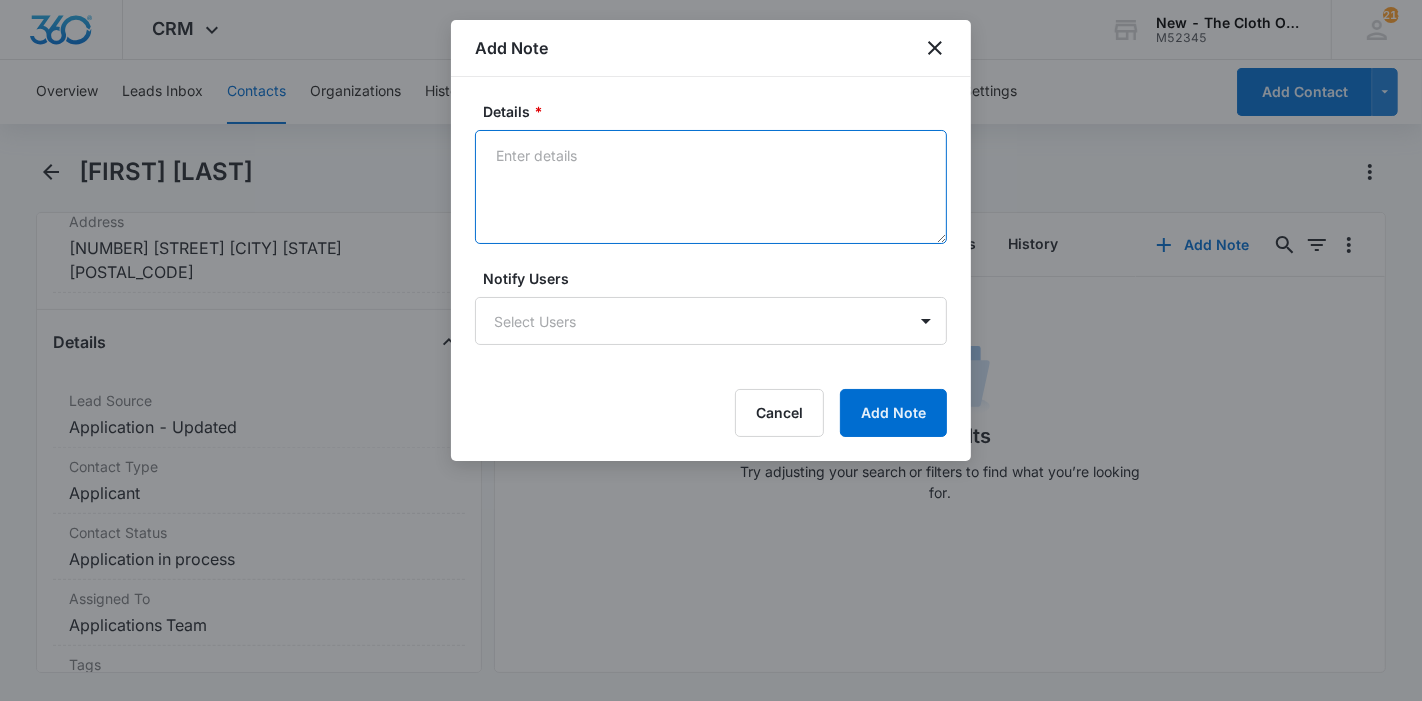 click on "Details *" at bounding box center [711, 187] 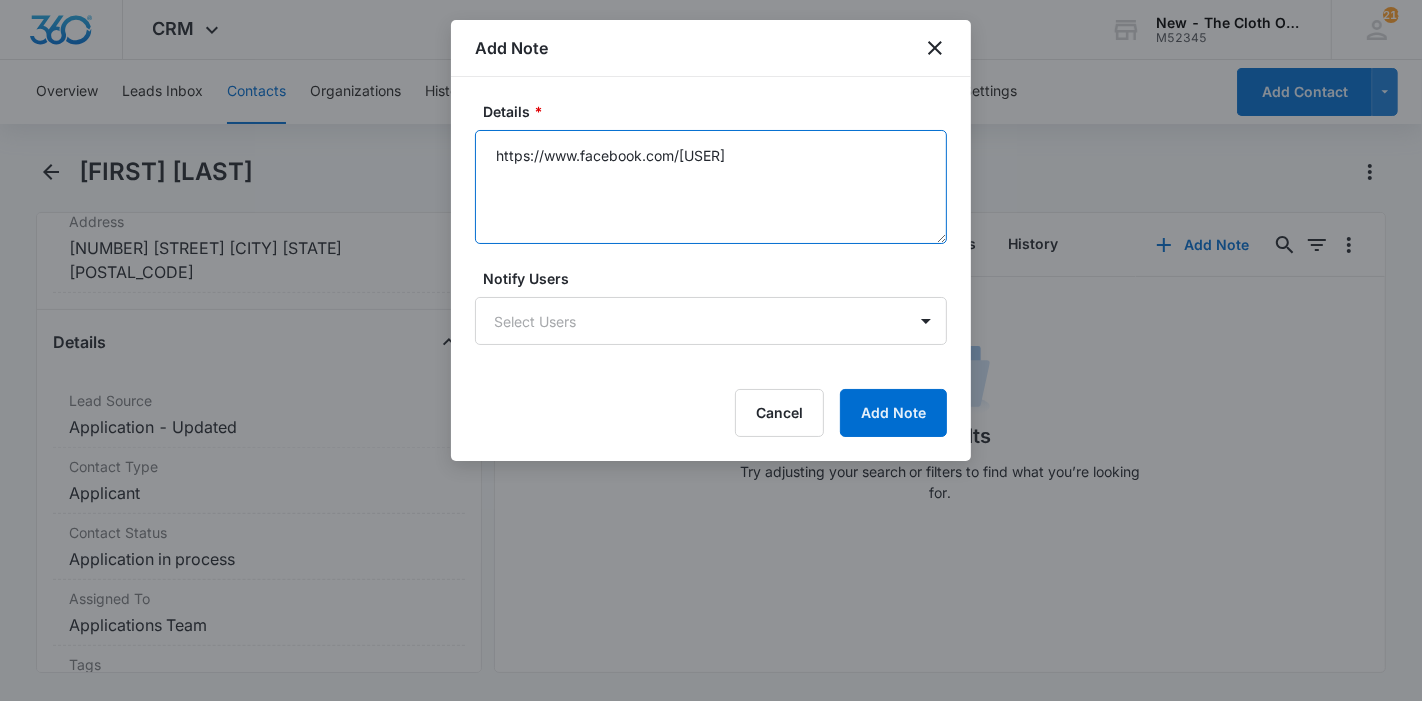 type on "https://www.facebook.com/[USER]" 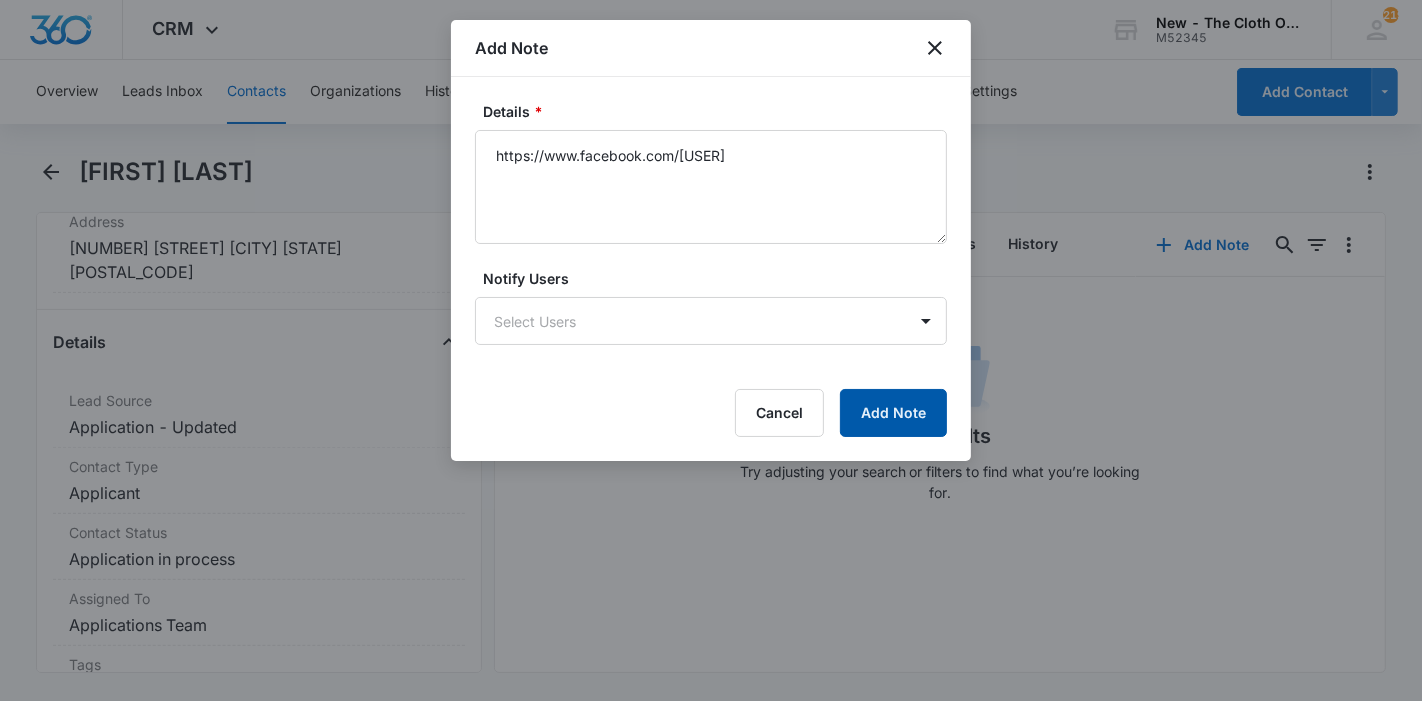 click on "Add Note" at bounding box center [893, 413] 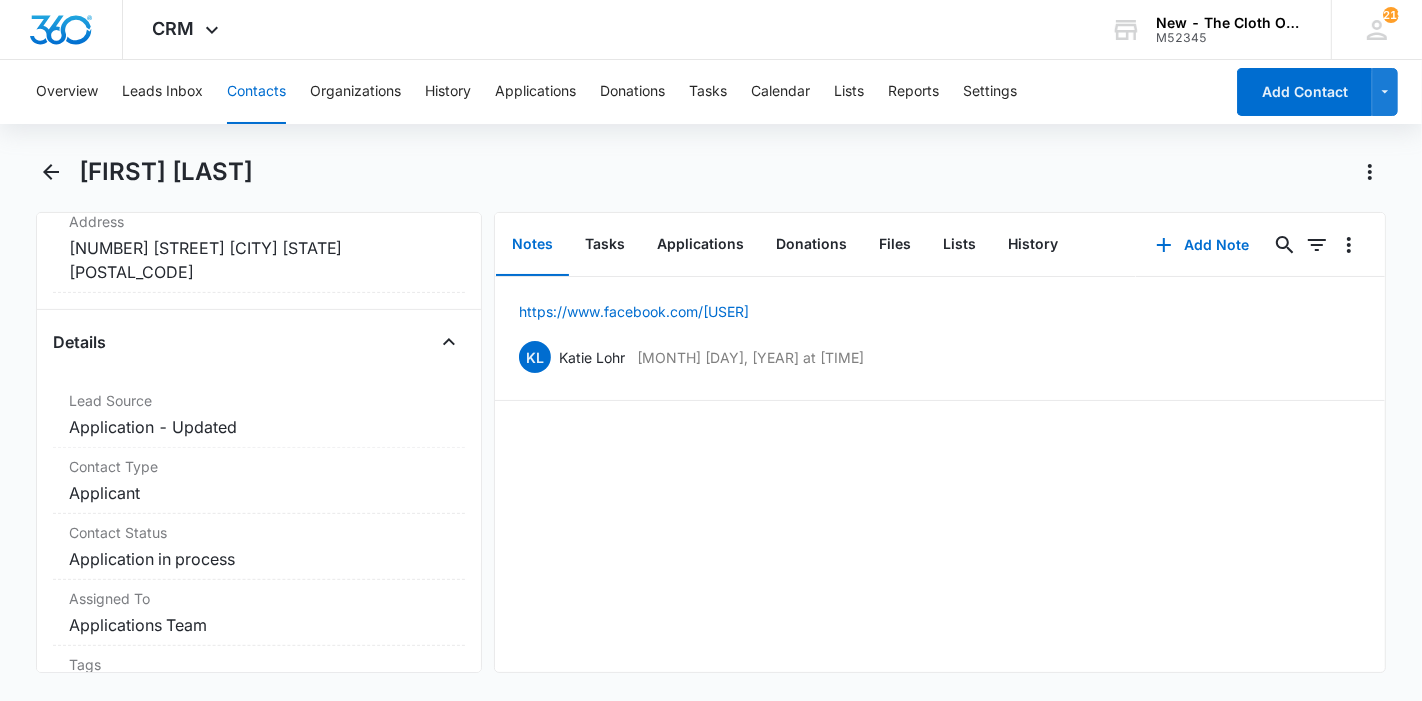 drag, startPoint x: 378, startPoint y: 167, endPoint x: 85, endPoint y: 164, distance: 293.01535 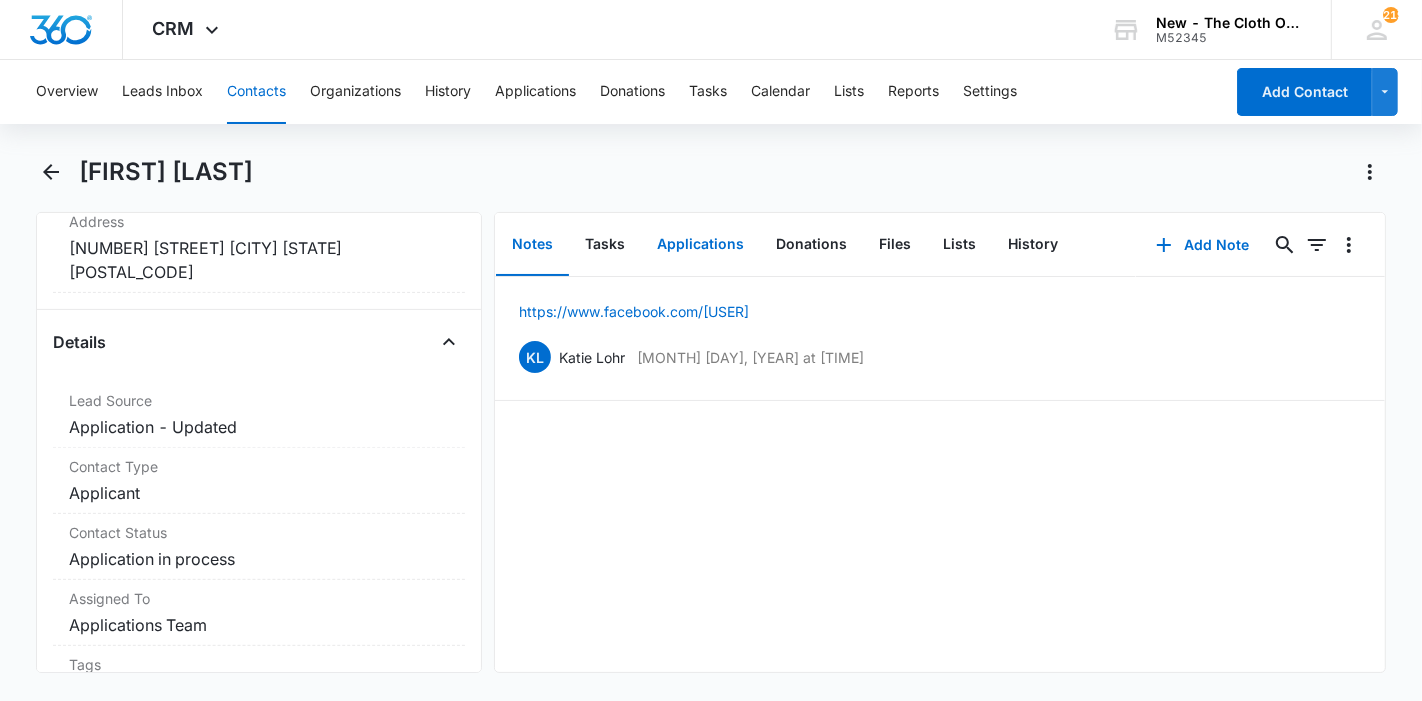 click on "Applications" at bounding box center (700, 245) 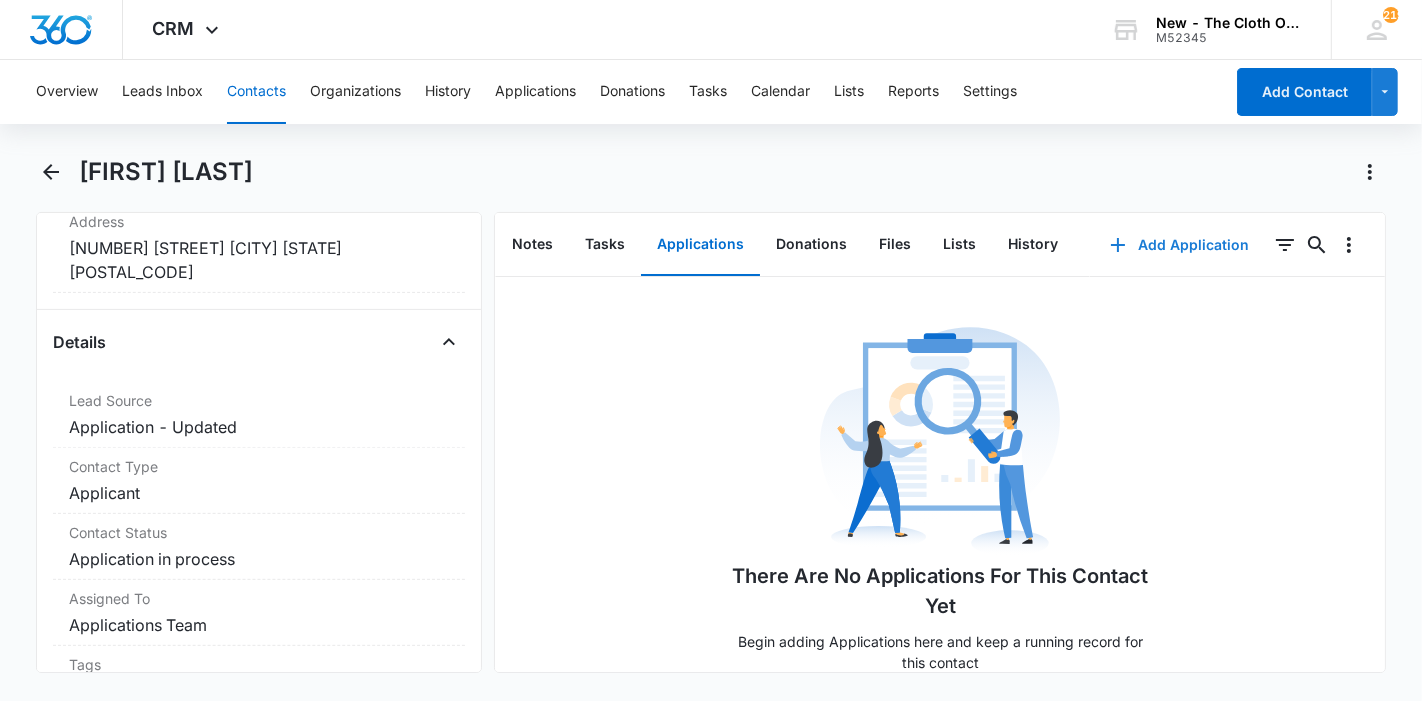 click on "Add Application" at bounding box center [1179, 245] 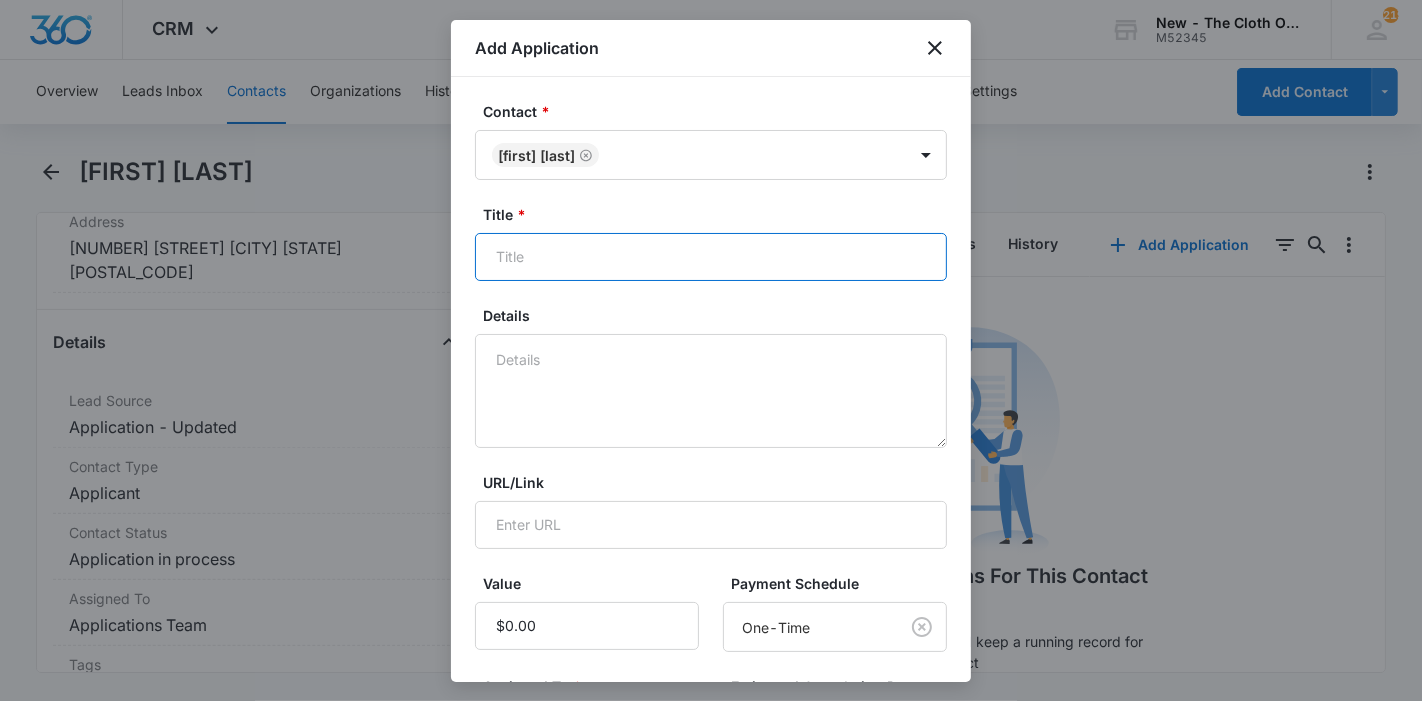 click on "Title *" at bounding box center [711, 257] 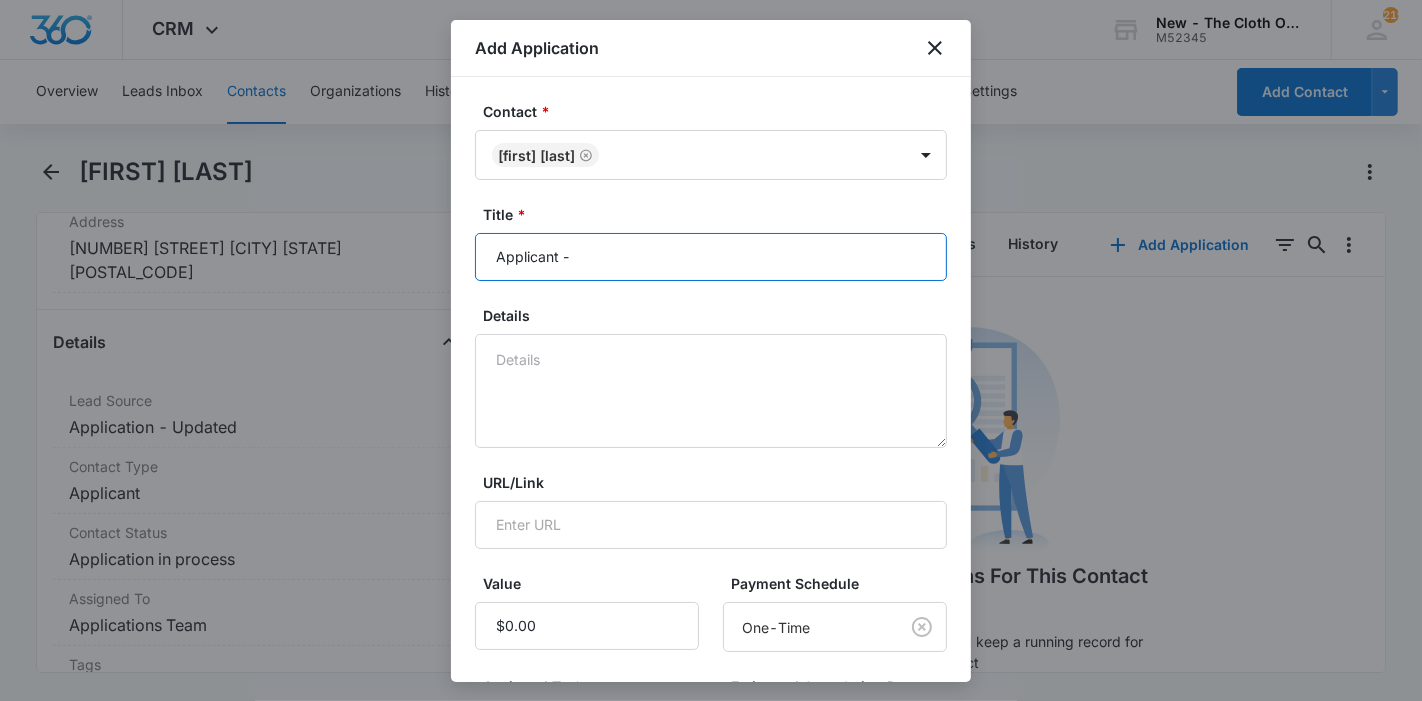 paste on "[FIRST] [LAST]" 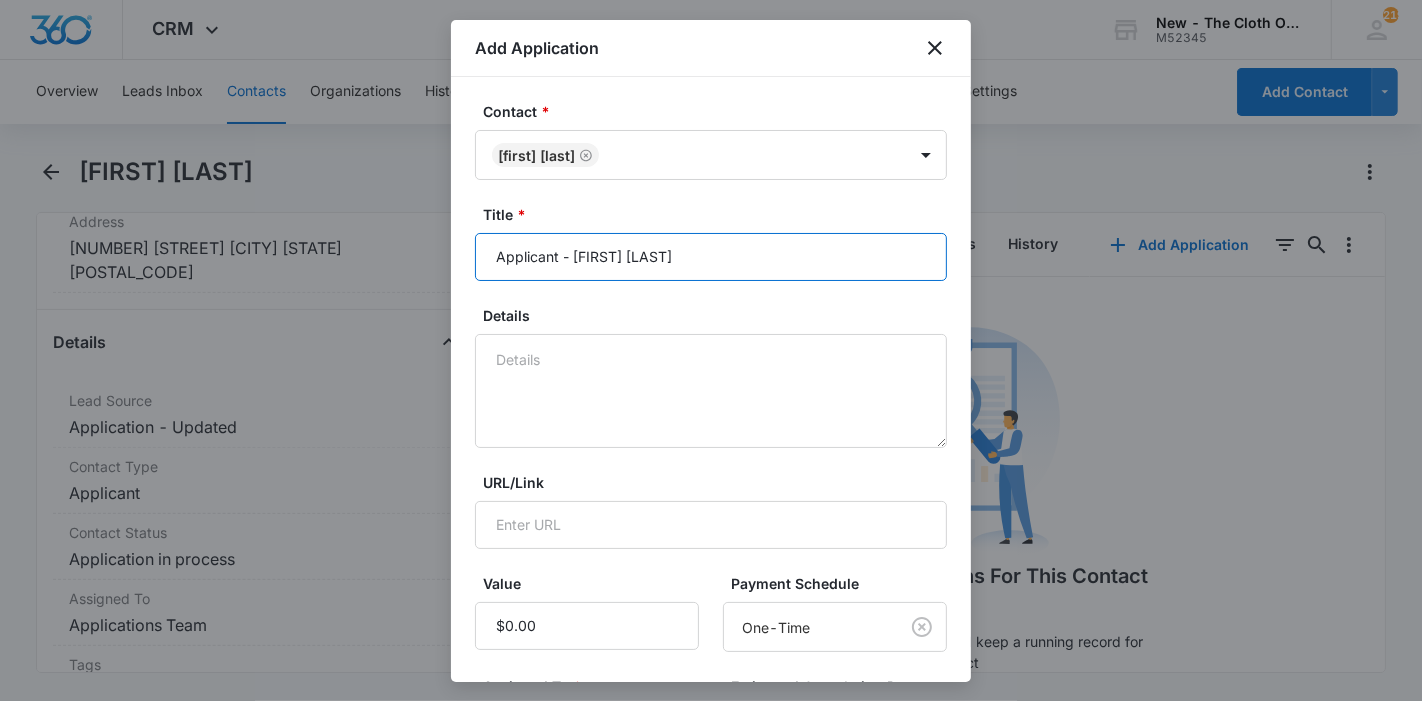 type on "Applicant - [FIRST] [LAST]" 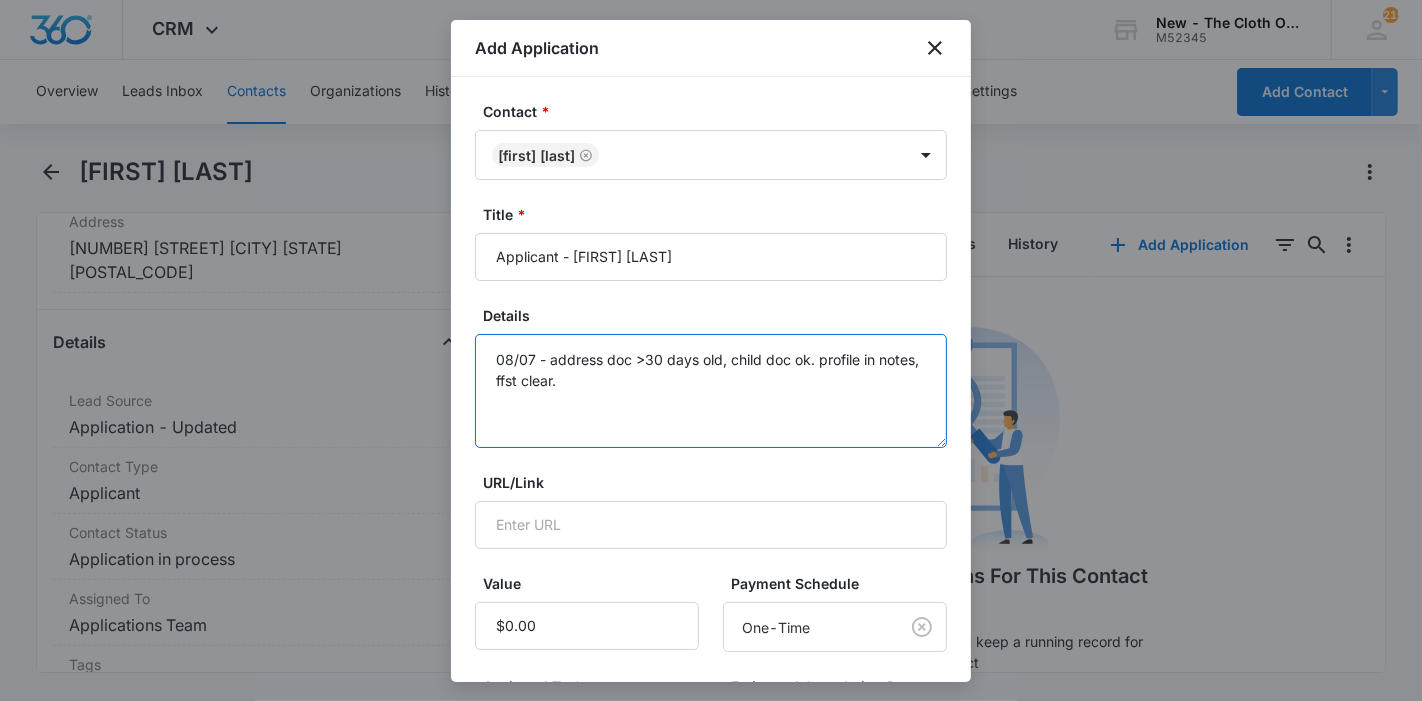 type on "08/07 - address doc >30 days old, child doc ok. profile in notes, ffst clear." 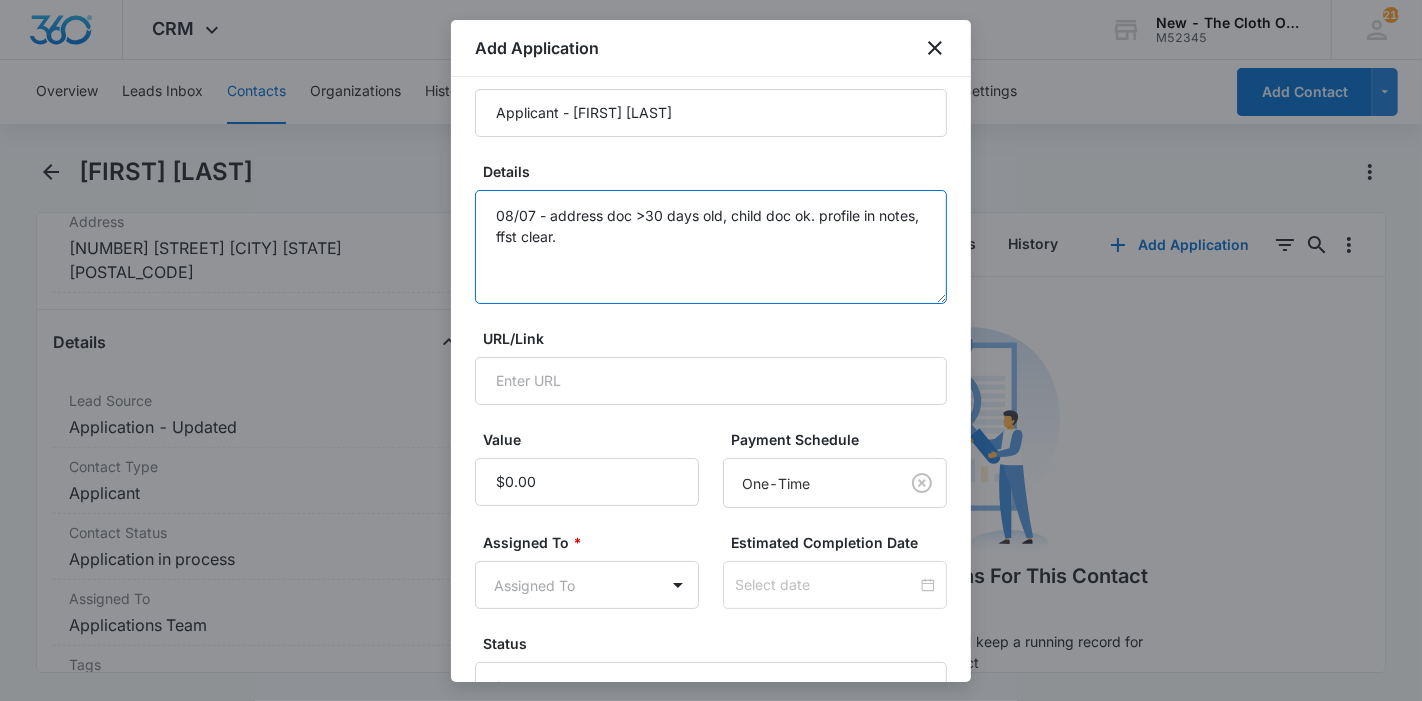 scroll, scrollTop: 285, scrollLeft: 0, axis: vertical 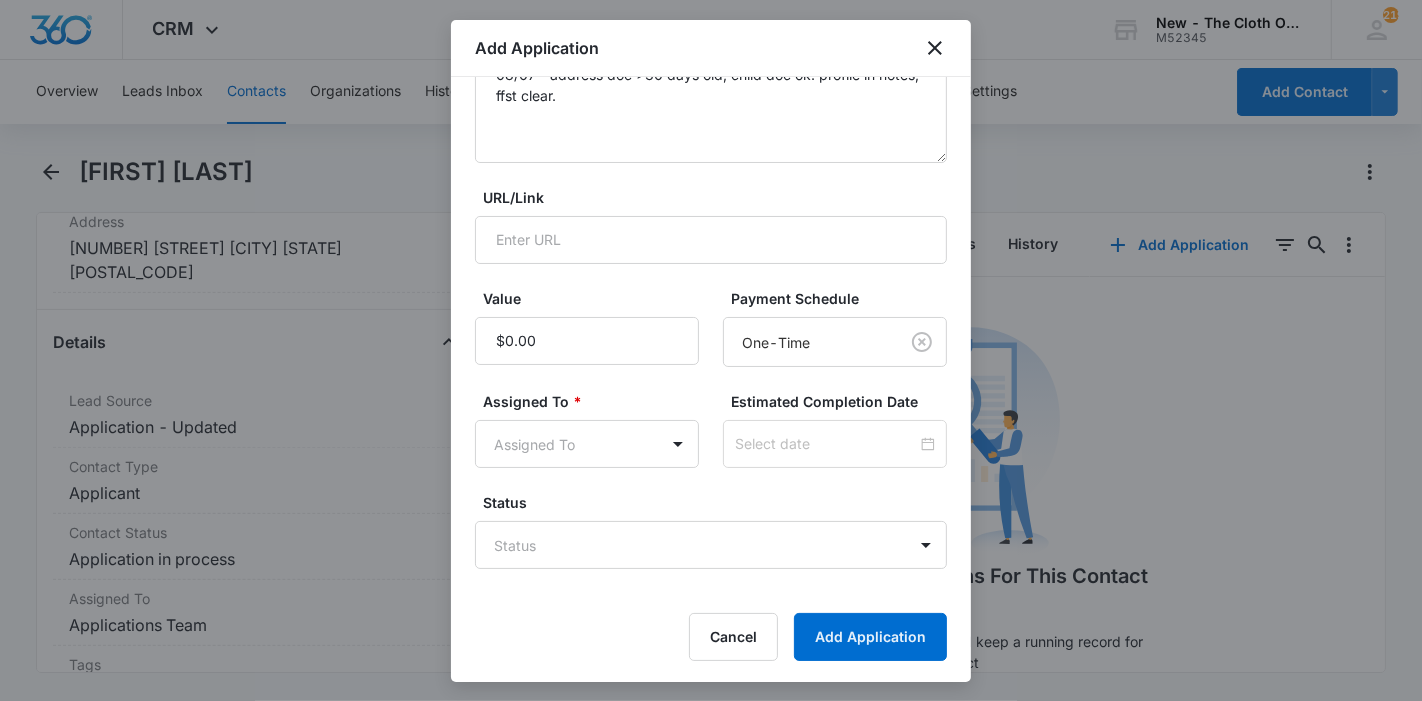click on "CRM Apps Reputation Forms CRM Email Ads Intelligence Brand Settings New - The Cloth Option M52345 Your Accounts View All 219 KL Katie Lohr katie.WA@theclothoption.org My Profile 219 Notifications Support Logout Terms & Conditions   •   Privacy Policy Overview Leads Inbox Contacts Organizations History Applications Donations Tasks Calendar Lists Reports Settings Add Contact [FIRST] [LAST] Remove BA [FIRST] [LAST] Contact Info Name Cancel Save Changes [FIRST] [LAST] Phone Cancel Save Changes ([PHONE]) Email Cancel Save Changes [EMAIL] Organization Cancel Save Changes --- Address Cancel Save Changes [NUMBER] [STREET] [CITY] Details Lead Source Cancel Save Changes Application - Updated Contact Type Cancel Save Changes Applicant Contact Status Cancel Save Changes Application in process Assigned To Cancel Save Changes Applications Team Tags Cancel Save Changes --- Next Contact Date Cancel Save Changes --- Color Tag Current Color: Cancel ID 17072" at bounding box center [711, 350] 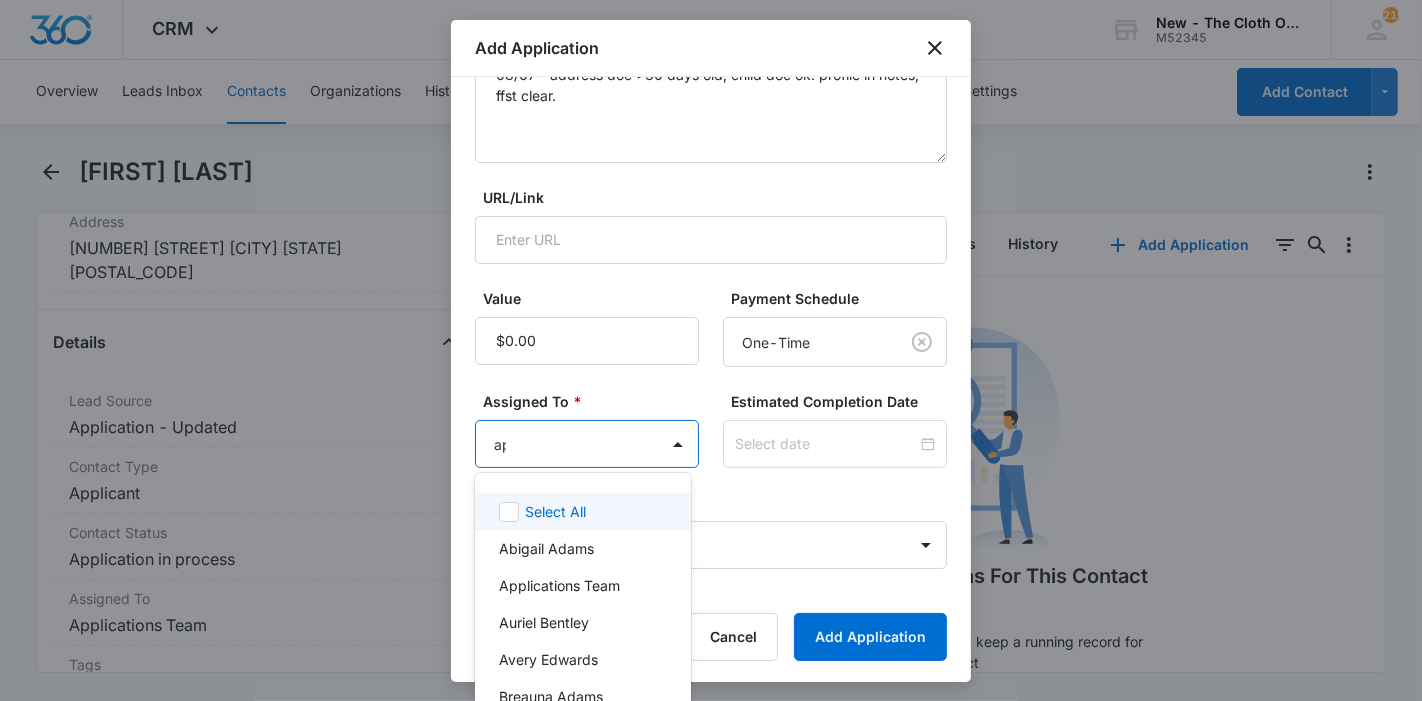type on "app" 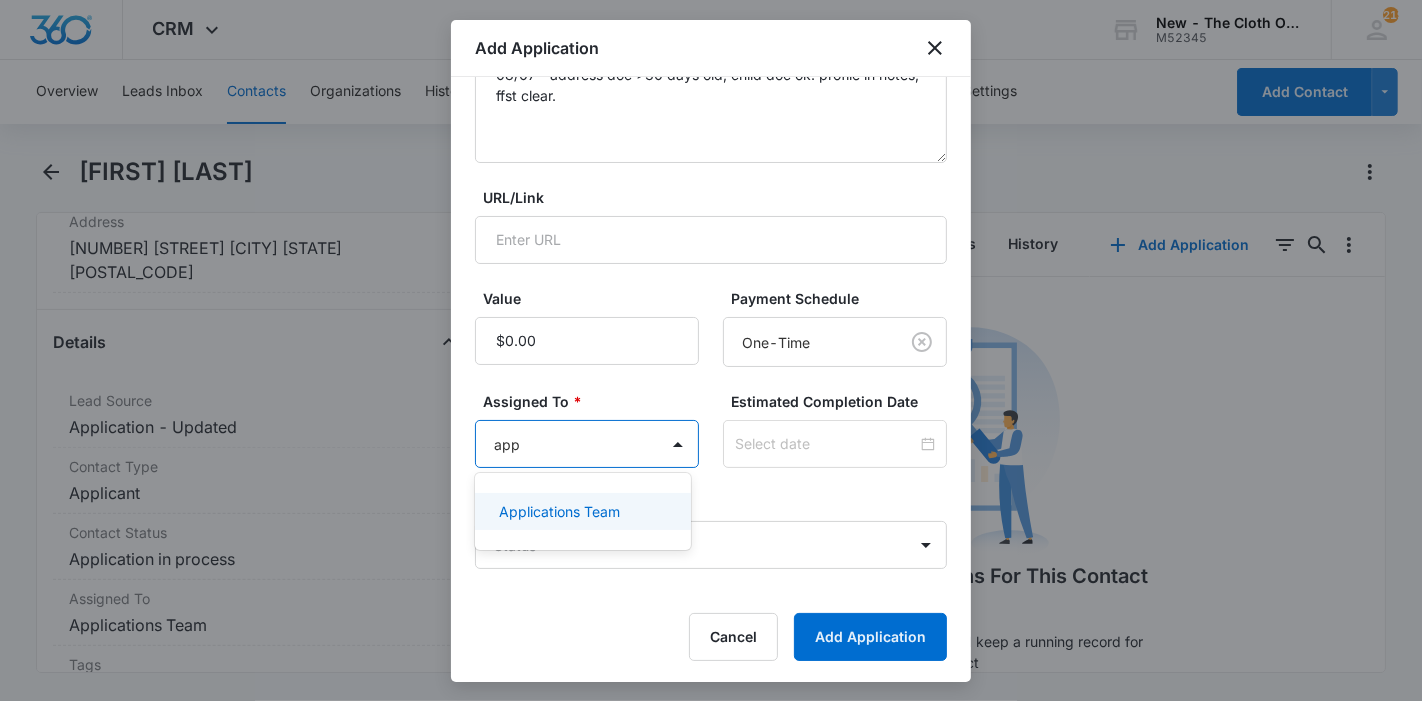 click on "Applications Team" at bounding box center [580, 511] 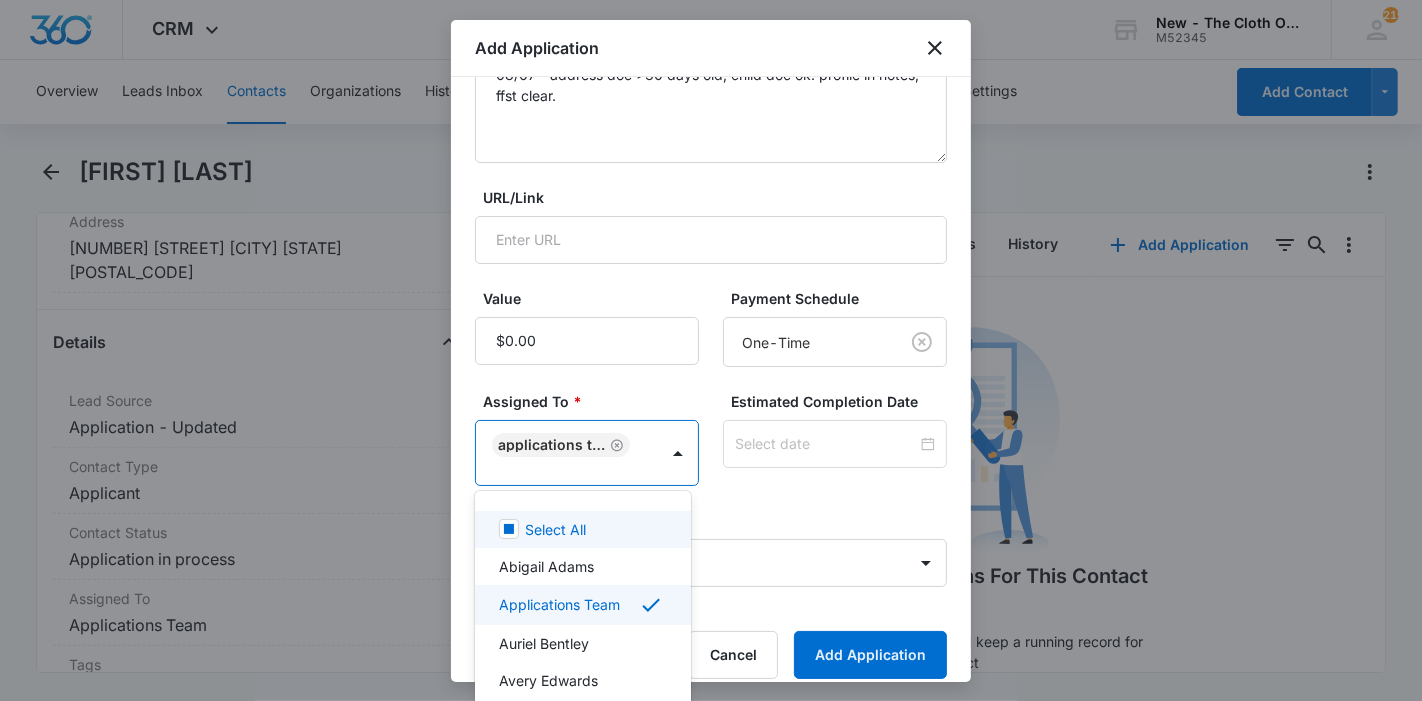 click at bounding box center [711, 350] 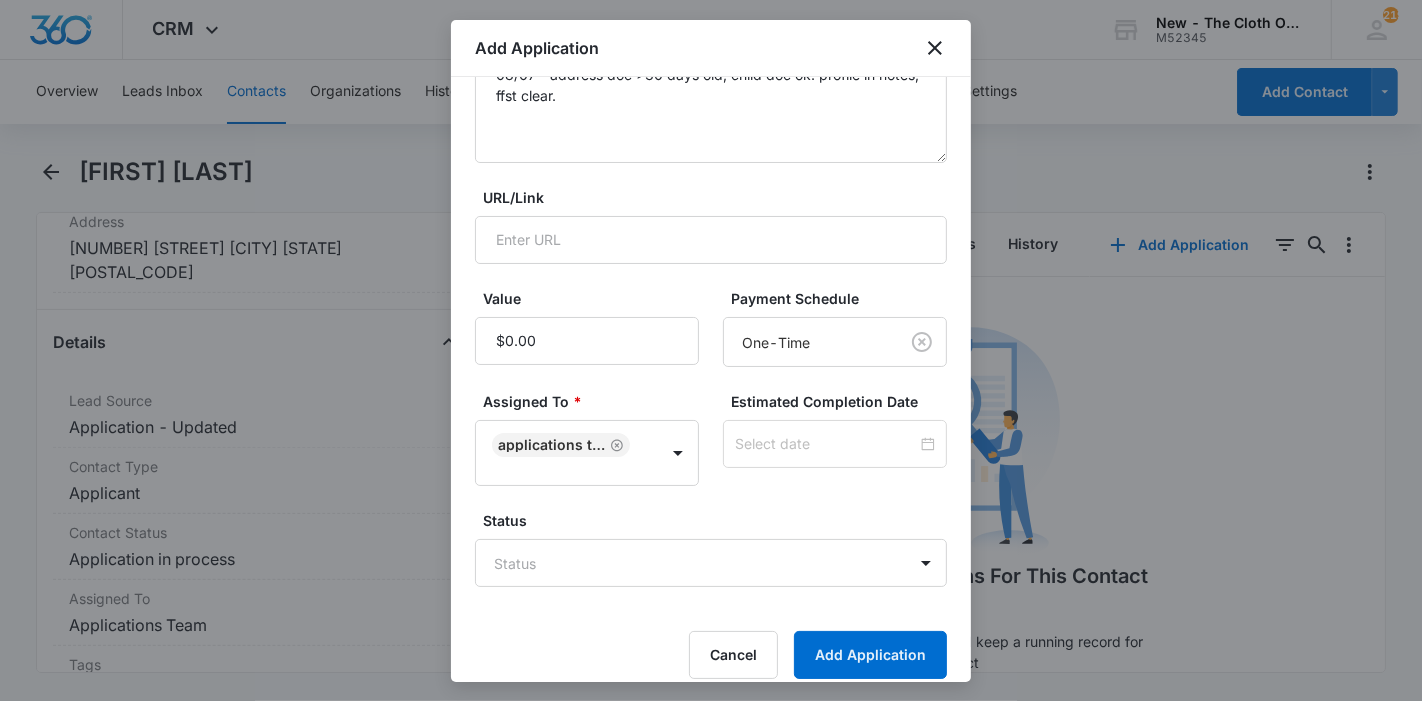 click at bounding box center (826, 444) 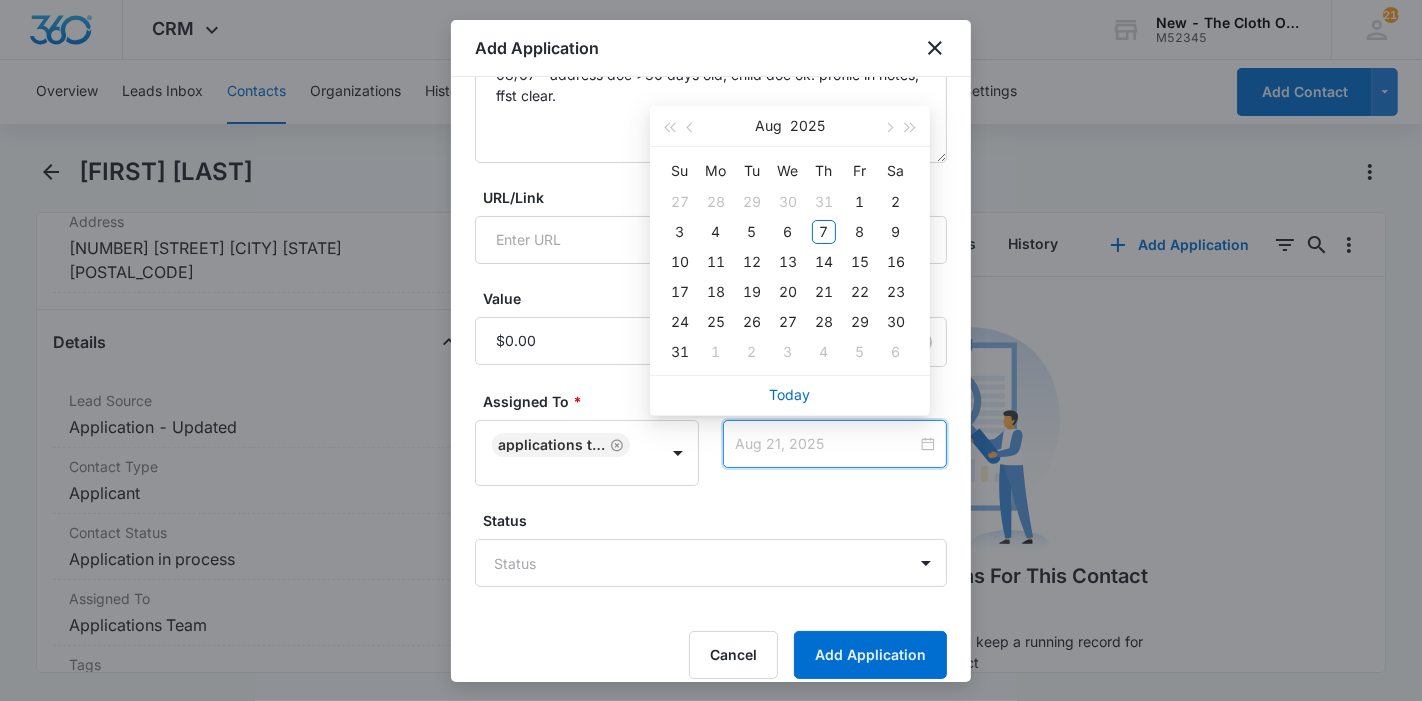 type on "Aug 14, 2025" 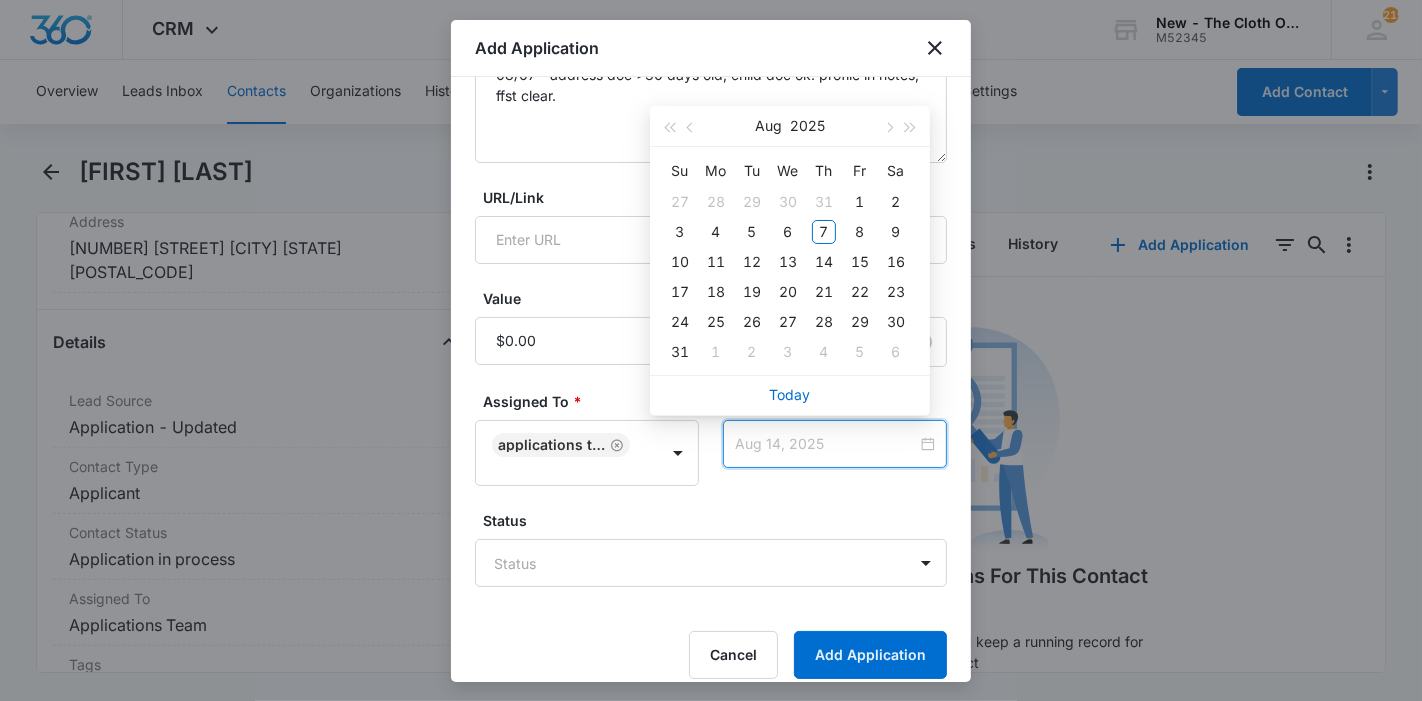 click on "14" at bounding box center [824, 262] 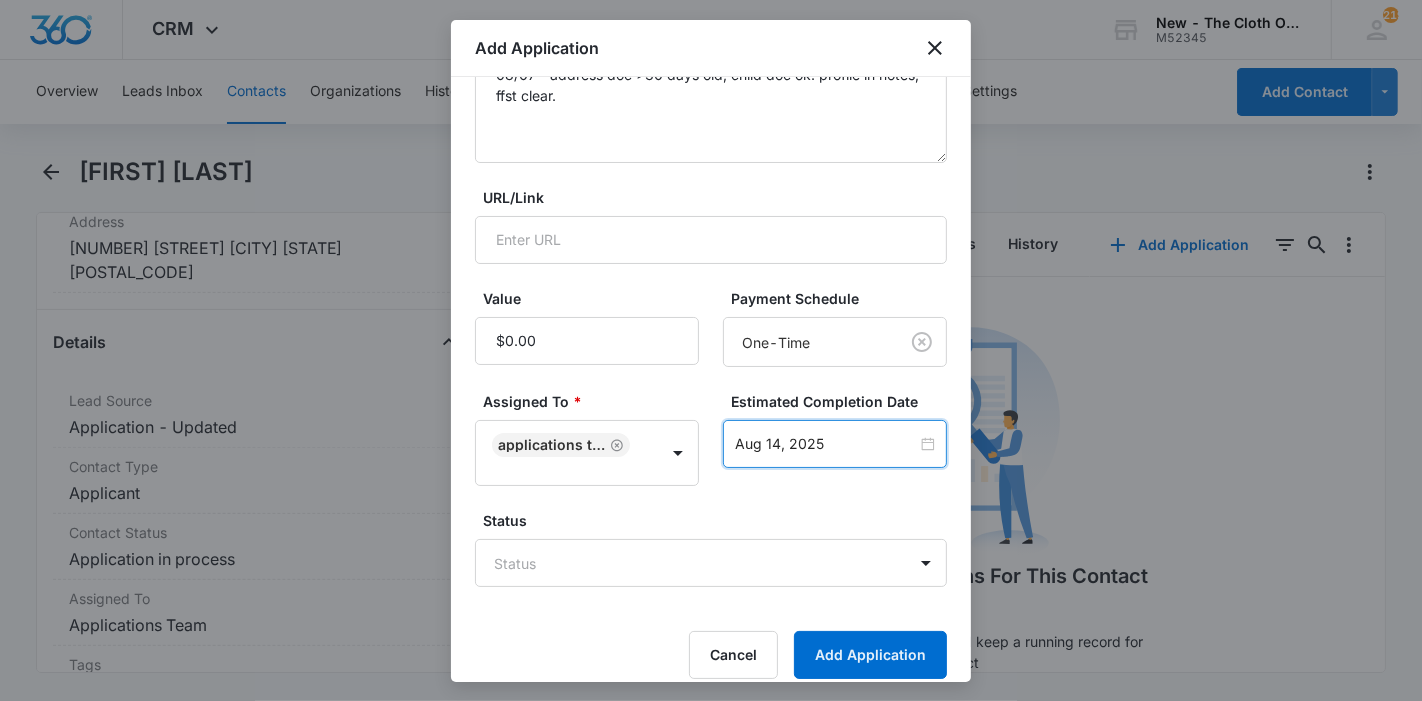 click on "CRM Apps Reputation Forms CRM Email Ads Intelligence Brand Settings New - The Cloth Option M52345 Your Accounts View All 219 KL Katie Lohr katie.WA@theclothoption.org My Profile 219 Notifications Support Logout Terms & Conditions   •   Privacy Policy Overview Leads Inbox Contacts Organizations History Applications Donations Tasks Calendar Lists Reports Settings Add Contact [FIRST] [LAST] Remove BA [FIRST] [LAST] Contact Info Name Cancel Save Changes [FIRST] [LAST] Phone Cancel Save Changes ([PHONE]) Email Cancel Save Changes [EMAIL] Organization Cancel Save Changes --- Address Cancel Save Changes [NUMBER] [STREET] [CITY] Details Lead Source Cancel Save Changes Application - Updated Contact Type Cancel Save Changes Applicant Contact Status Cancel Save Changes Application in process Assigned To Cancel Save Changes Applications Team Tags Cancel Save Changes --- Next Contact Date Cancel Save Changes --- Color Tag Current Color: Cancel ID 17072" at bounding box center (711, 350) 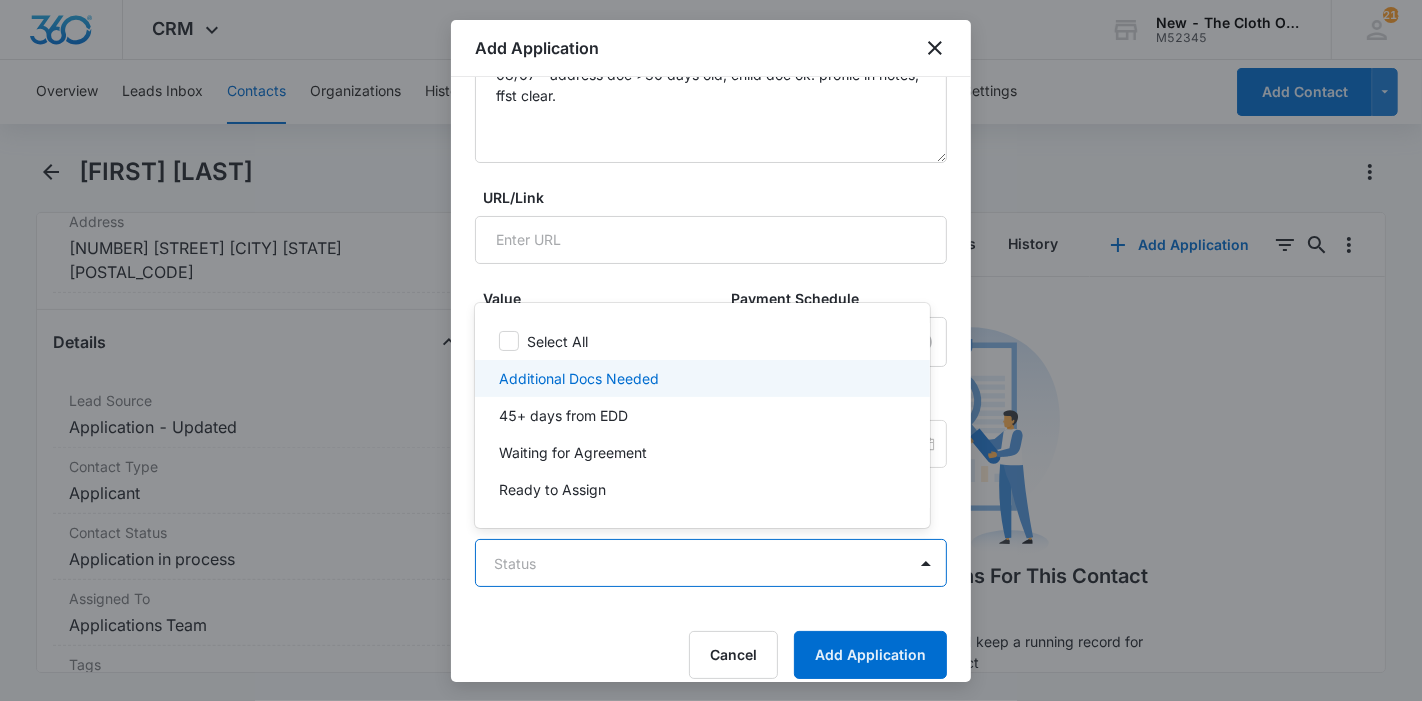 click on "Additional Docs Needed" at bounding box center [700, 378] 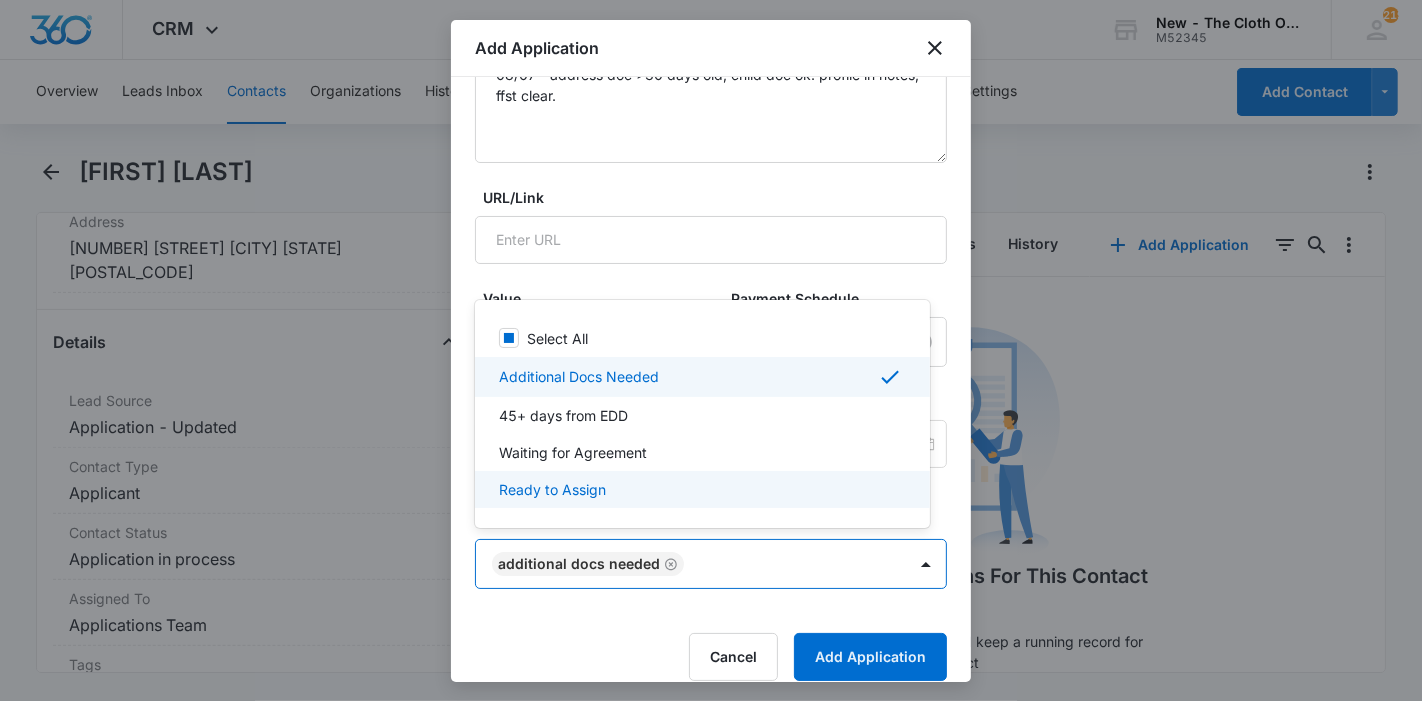 click at bounding box center [711, 350] 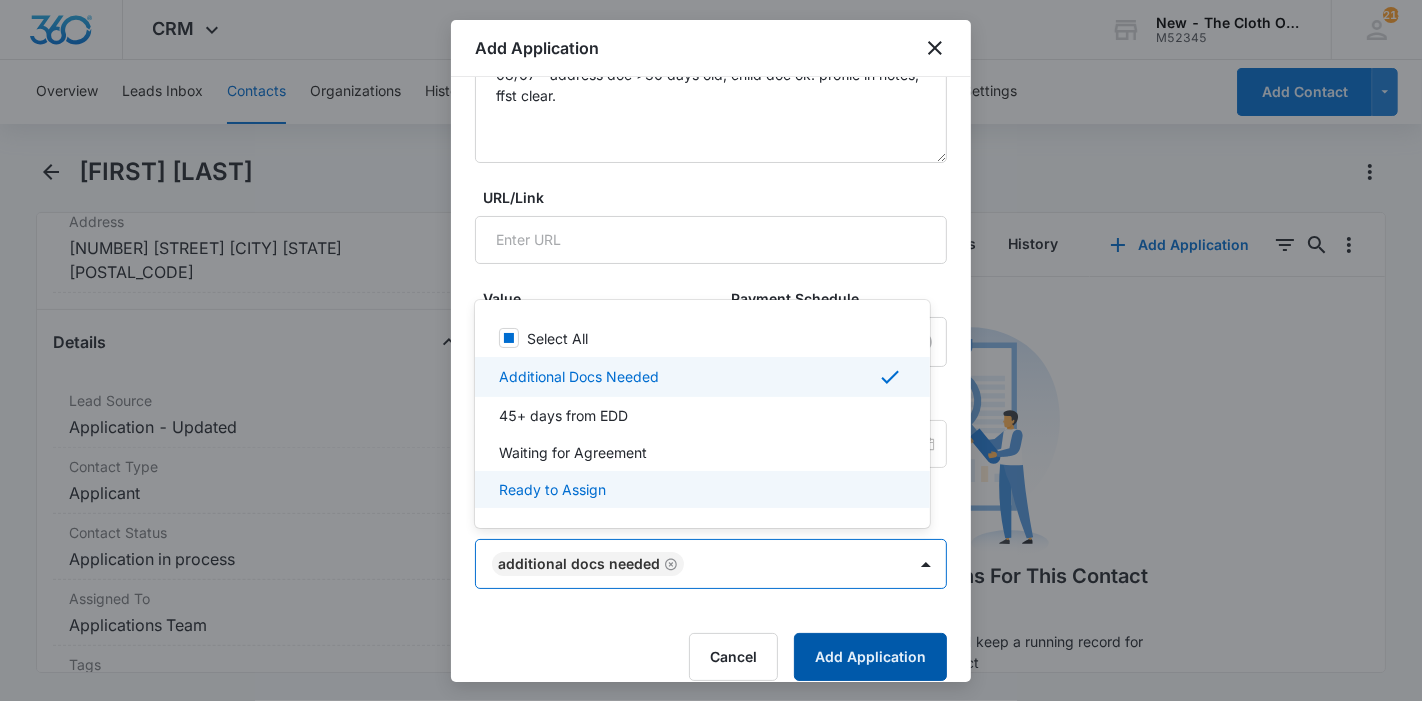 click on "Add Application" at bounding box center [870, 657] 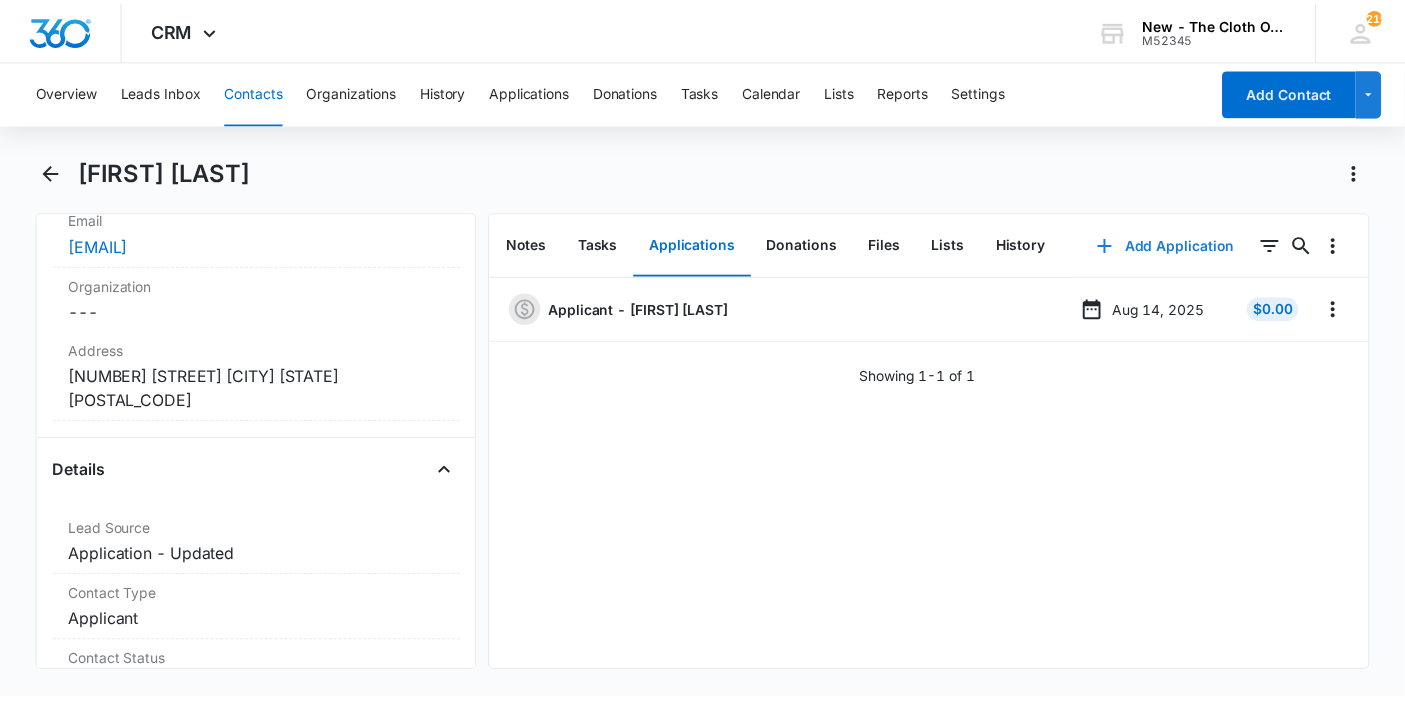 scroll, scrollTop: 333, scrollLeft: 0, axis: vertical 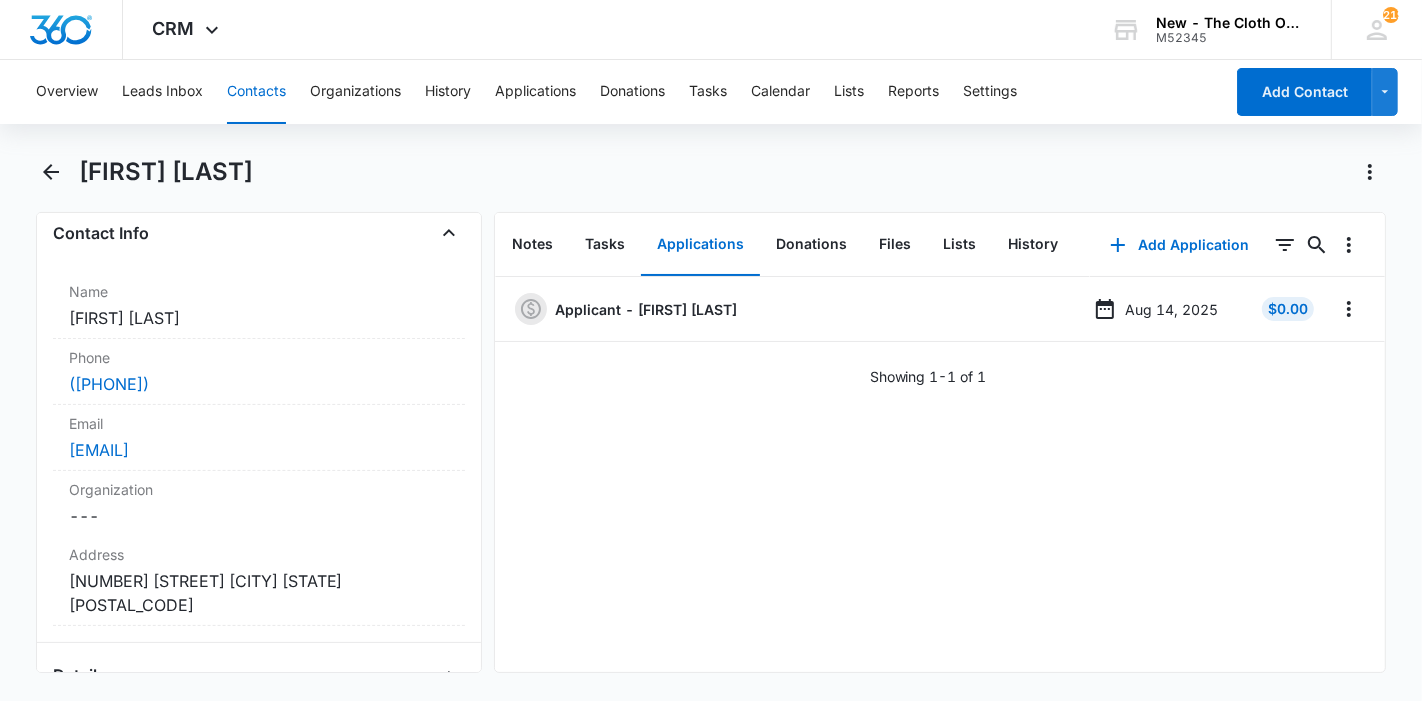 drag, startPoint x: 342, startPoint y: 190, endPoint x: 80, endPoint y: 180, distance: 262.19077 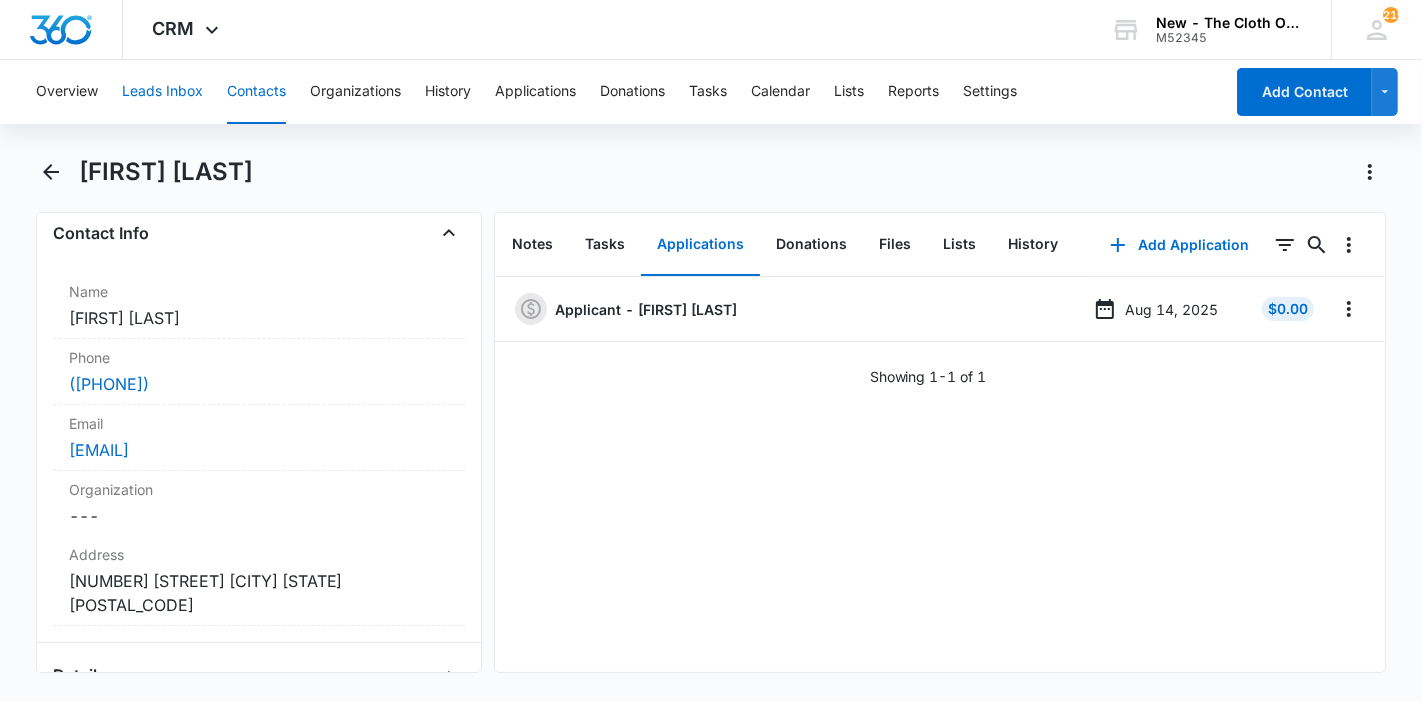click on "Leads Inbox" at bounding box center [162, 92] 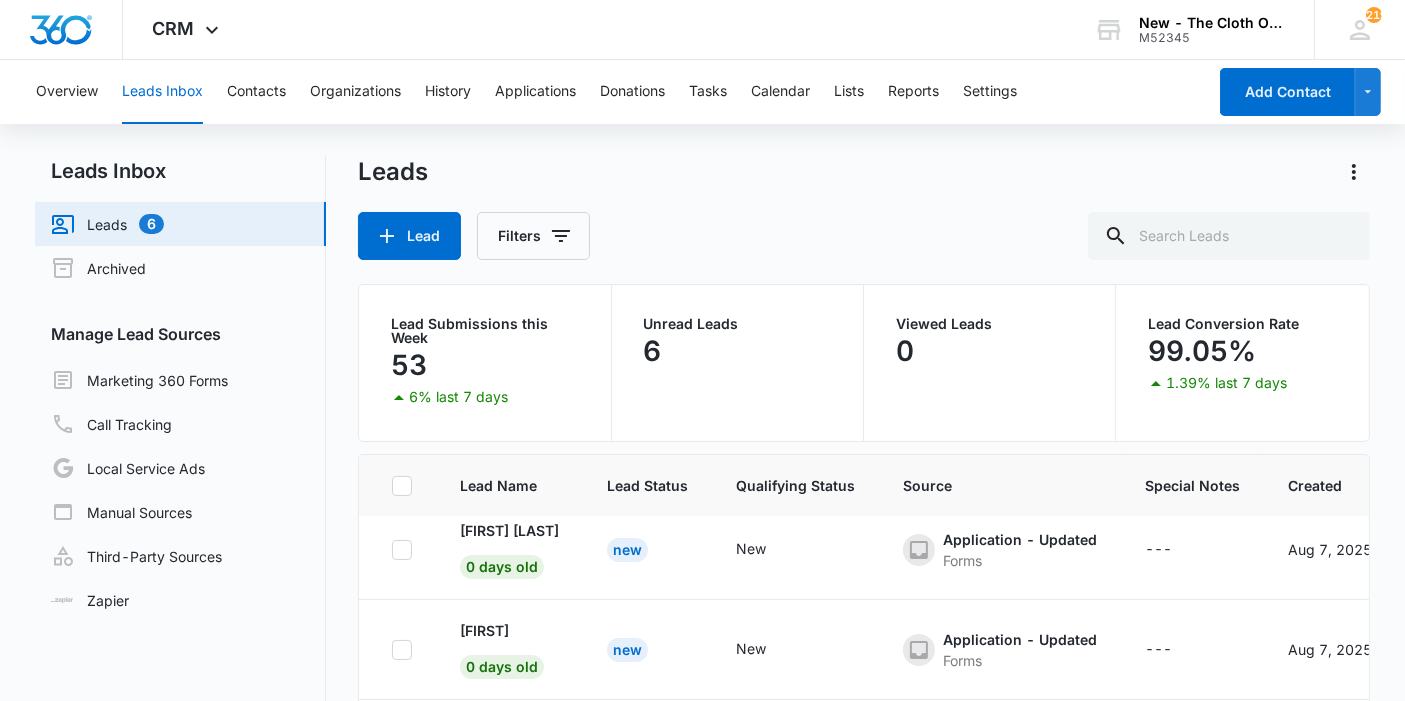 scroll, scrollTop: 331, scrollLeft: 0, axis: vertical 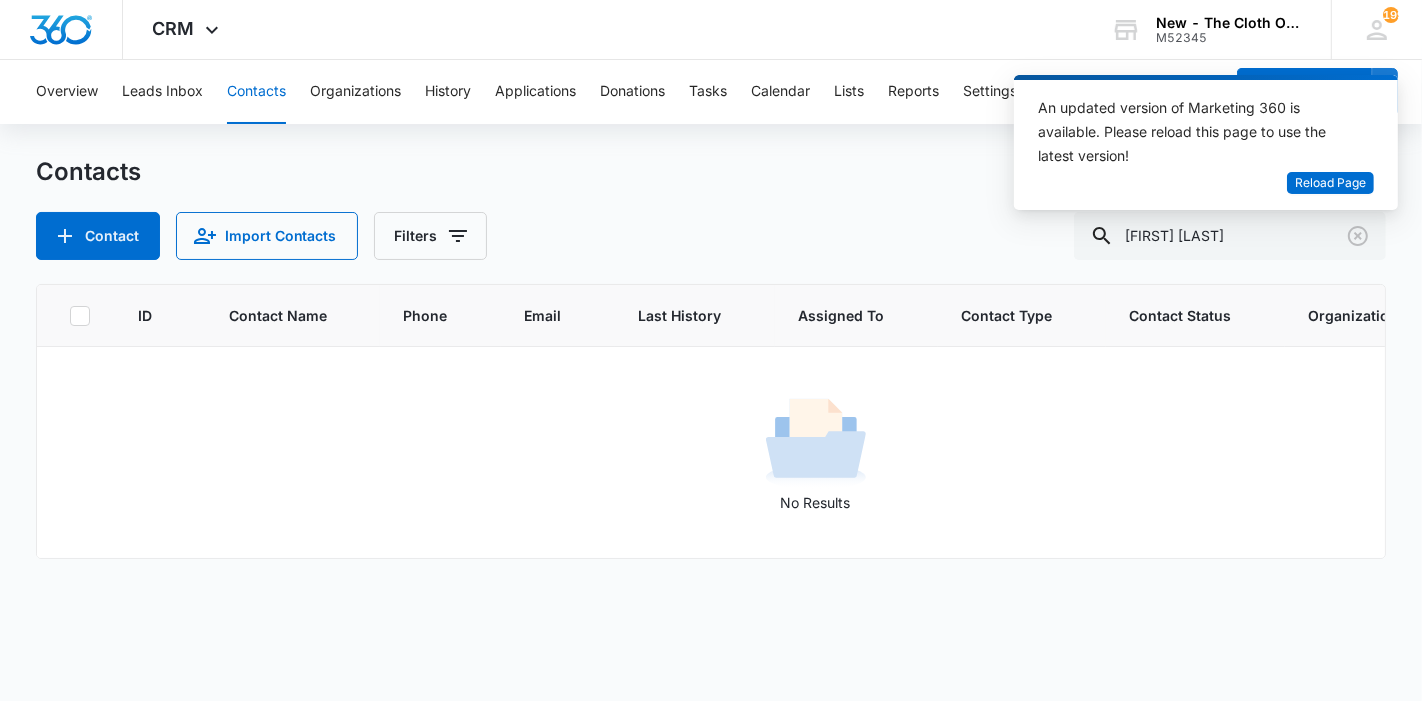click on "Contact Import Contacts Filters [FIRST] [LAST]" at bounding box center [711, 236] 